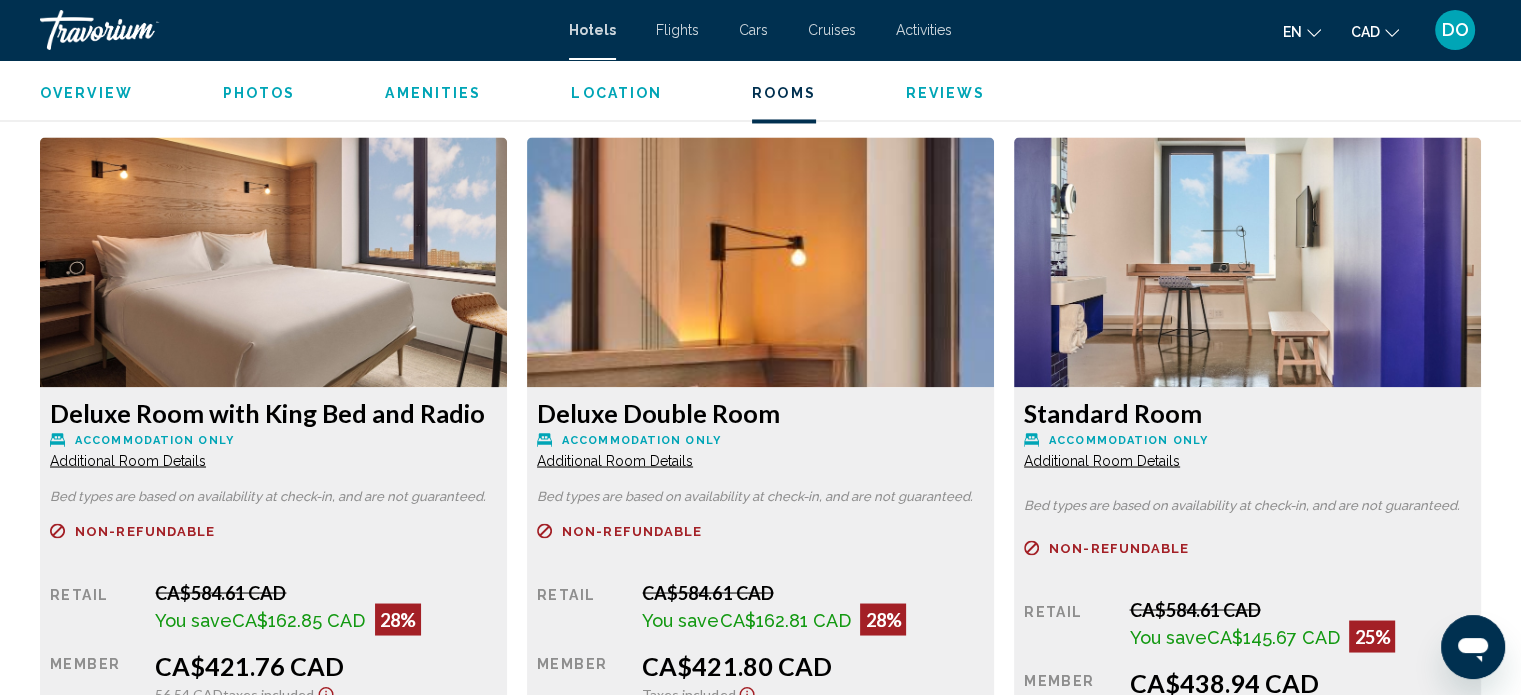 scroll, scrollTop: 0, scrollLeft: 0, axis: both 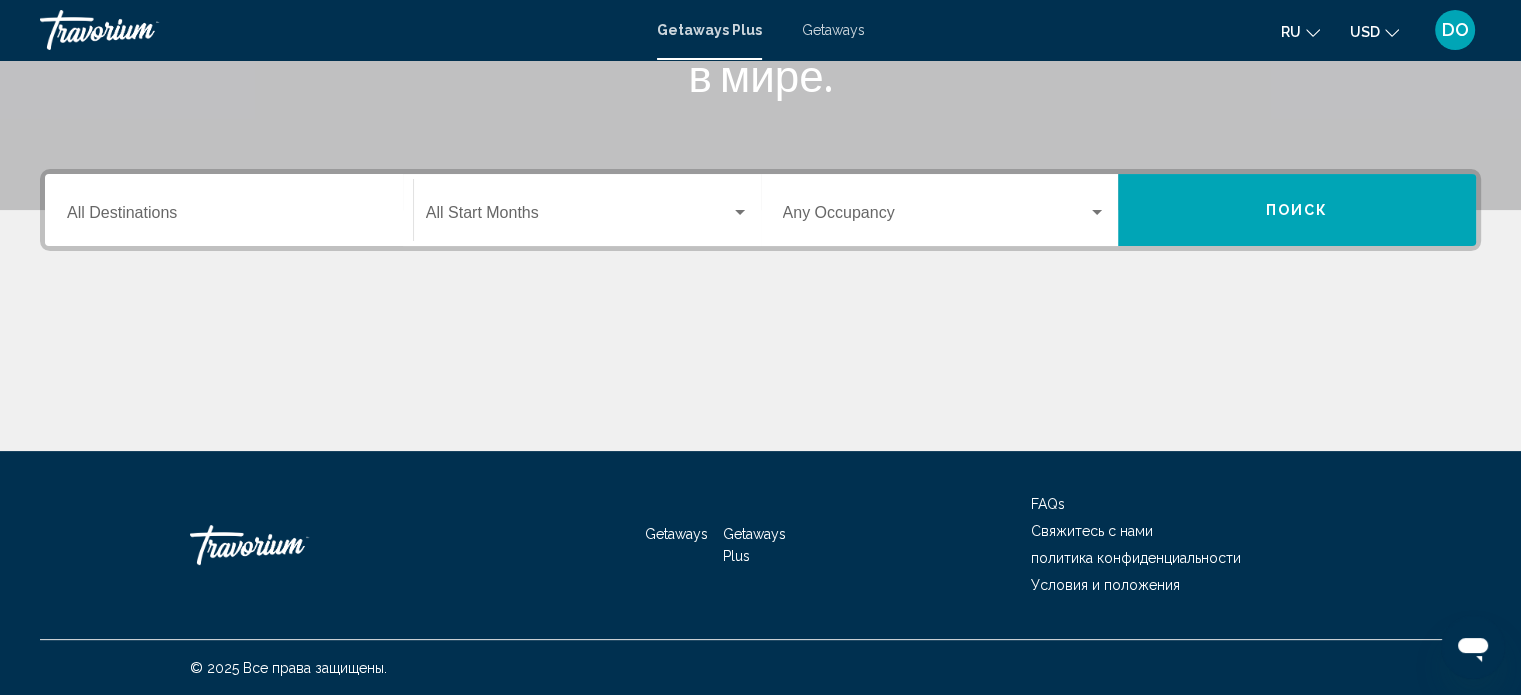 click on "Destination All Destinations" at bounding box center [229, 217] 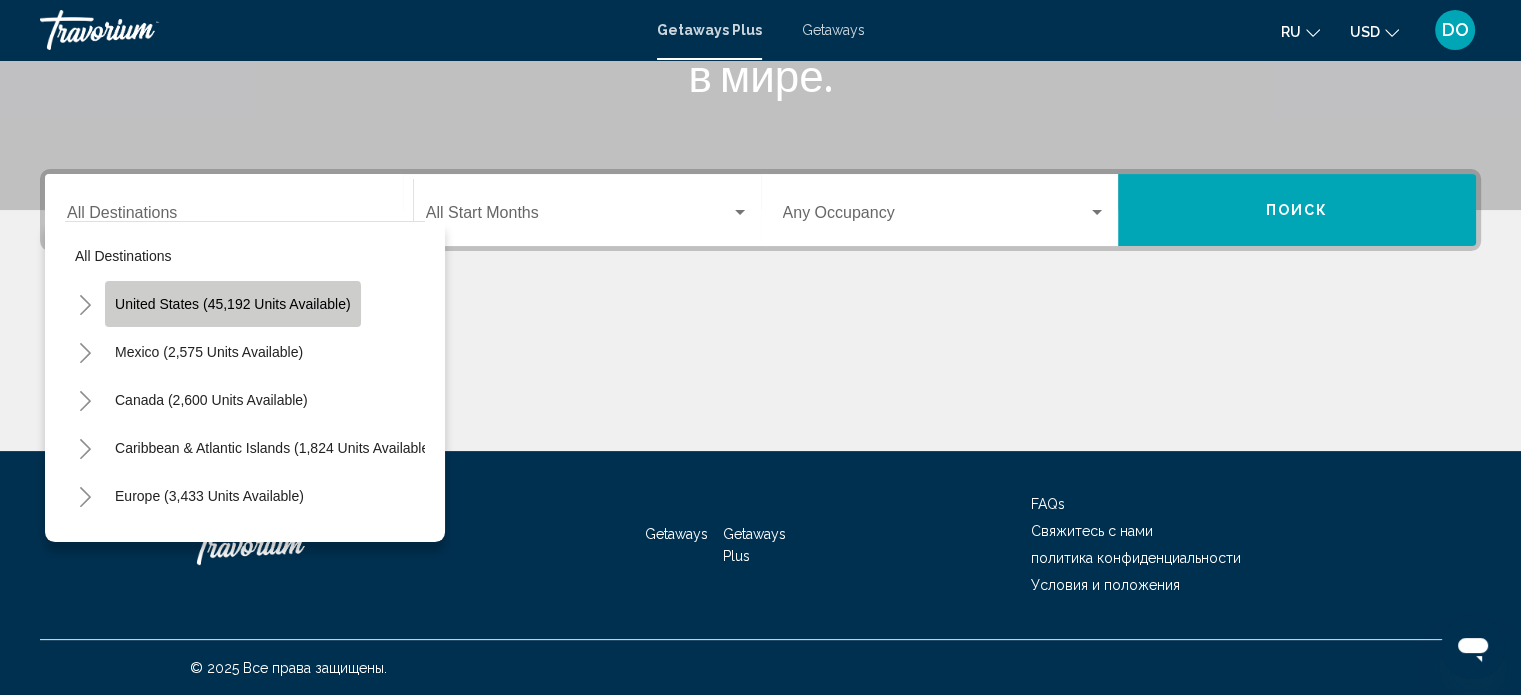 click on "United States (45,192 units available)" 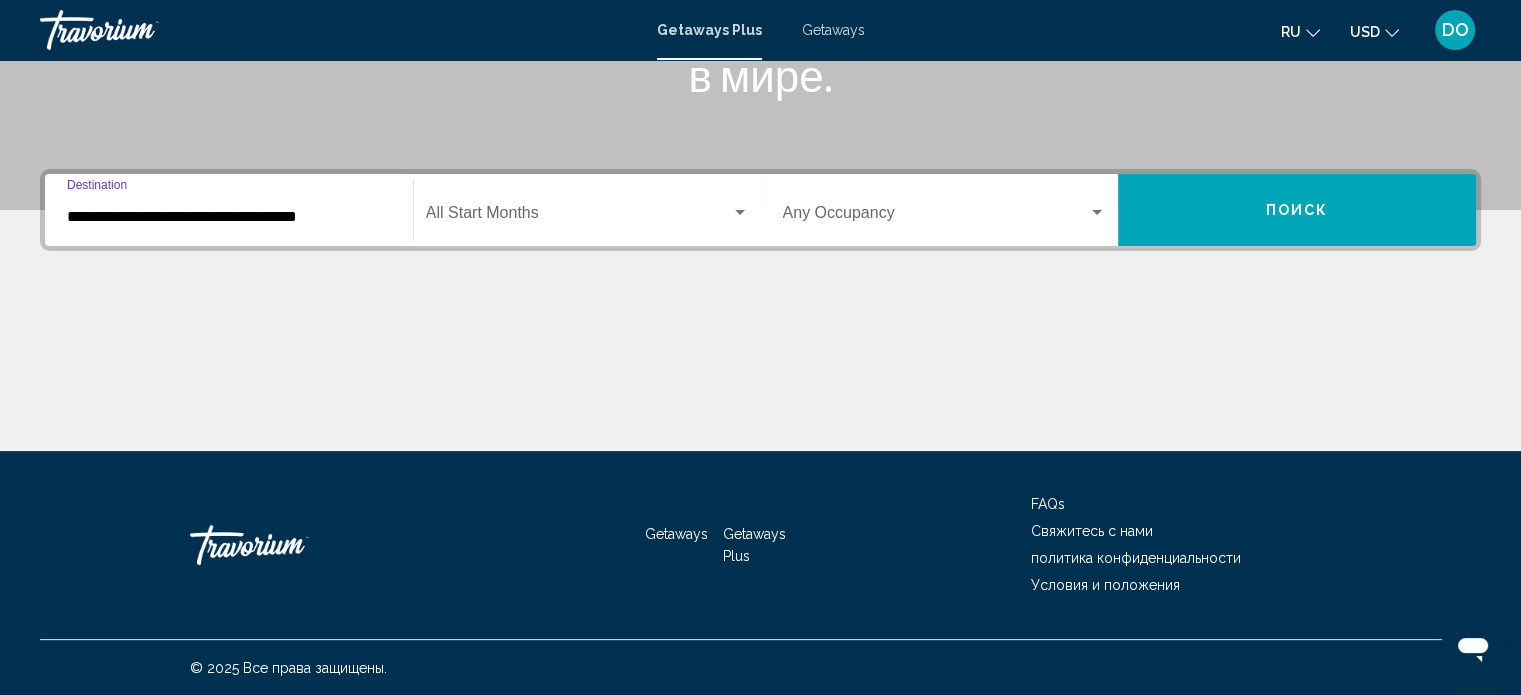 click at bounding box center [740, 213] 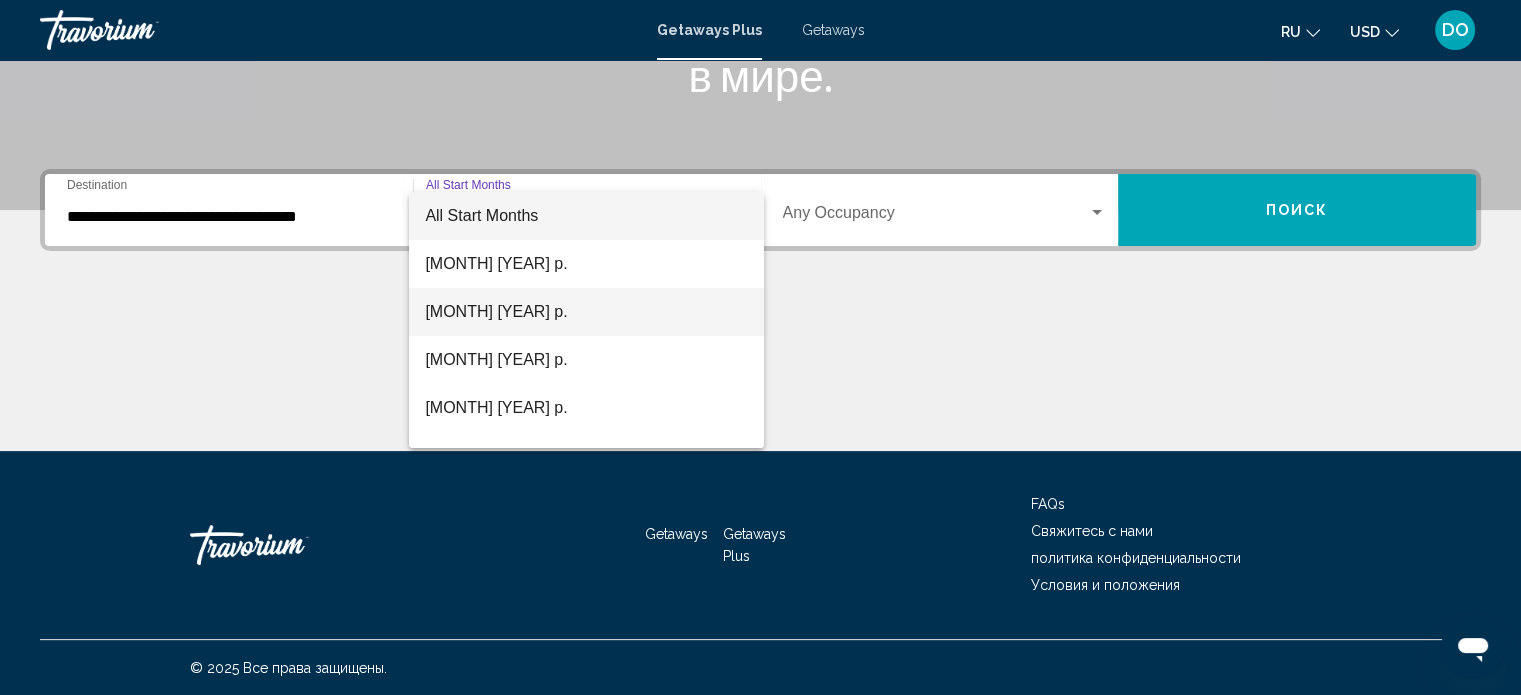 click on "вересень 2025 р." at bounding box center [586, 312] 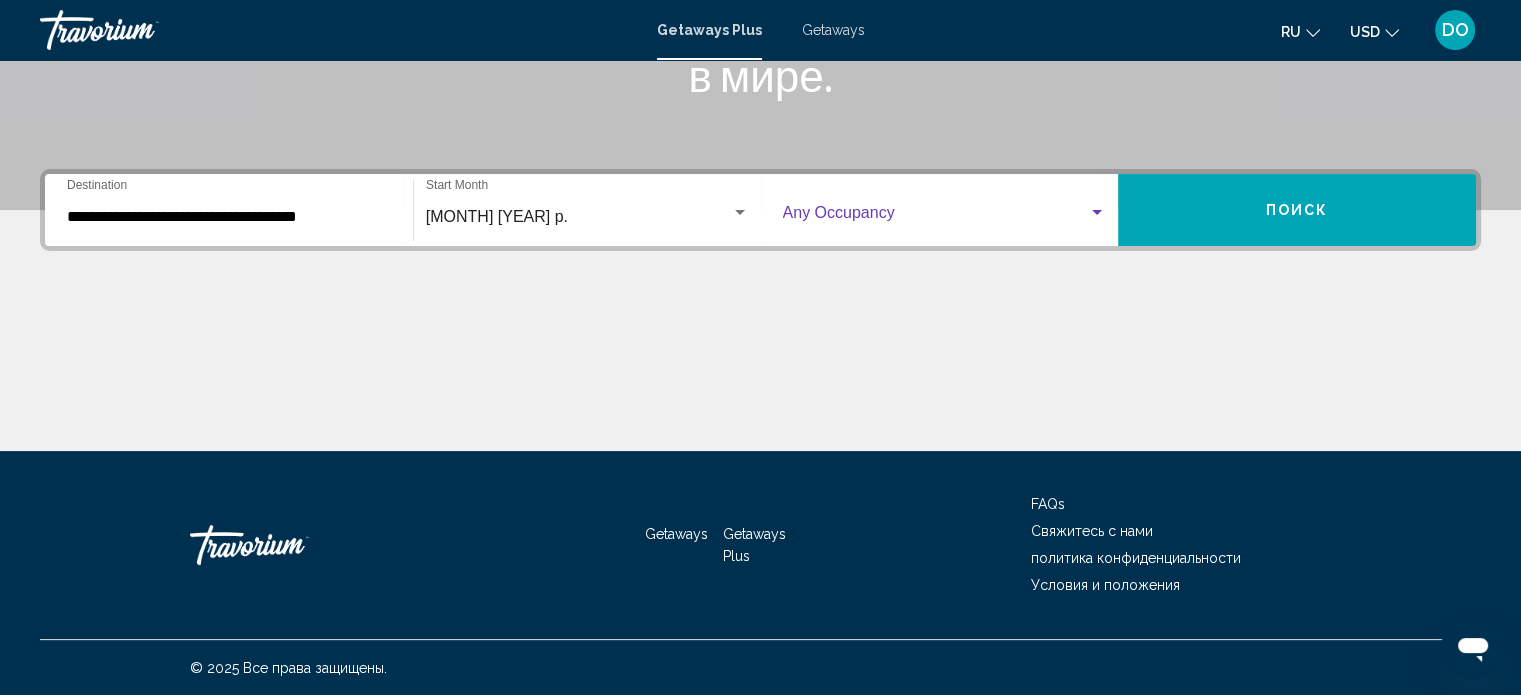 click at bounding box center (1097, 213) 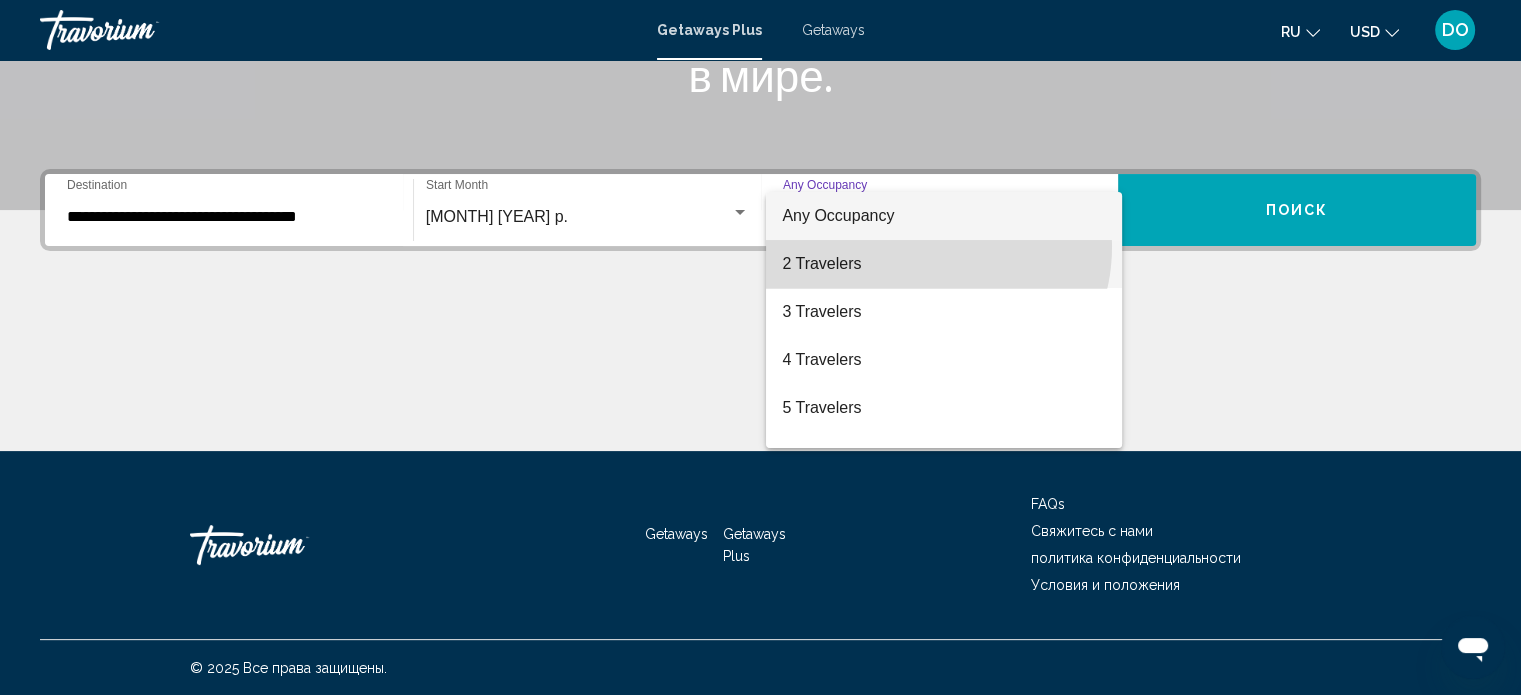 click on "2 Travelers" at bounding box center [944, 264] 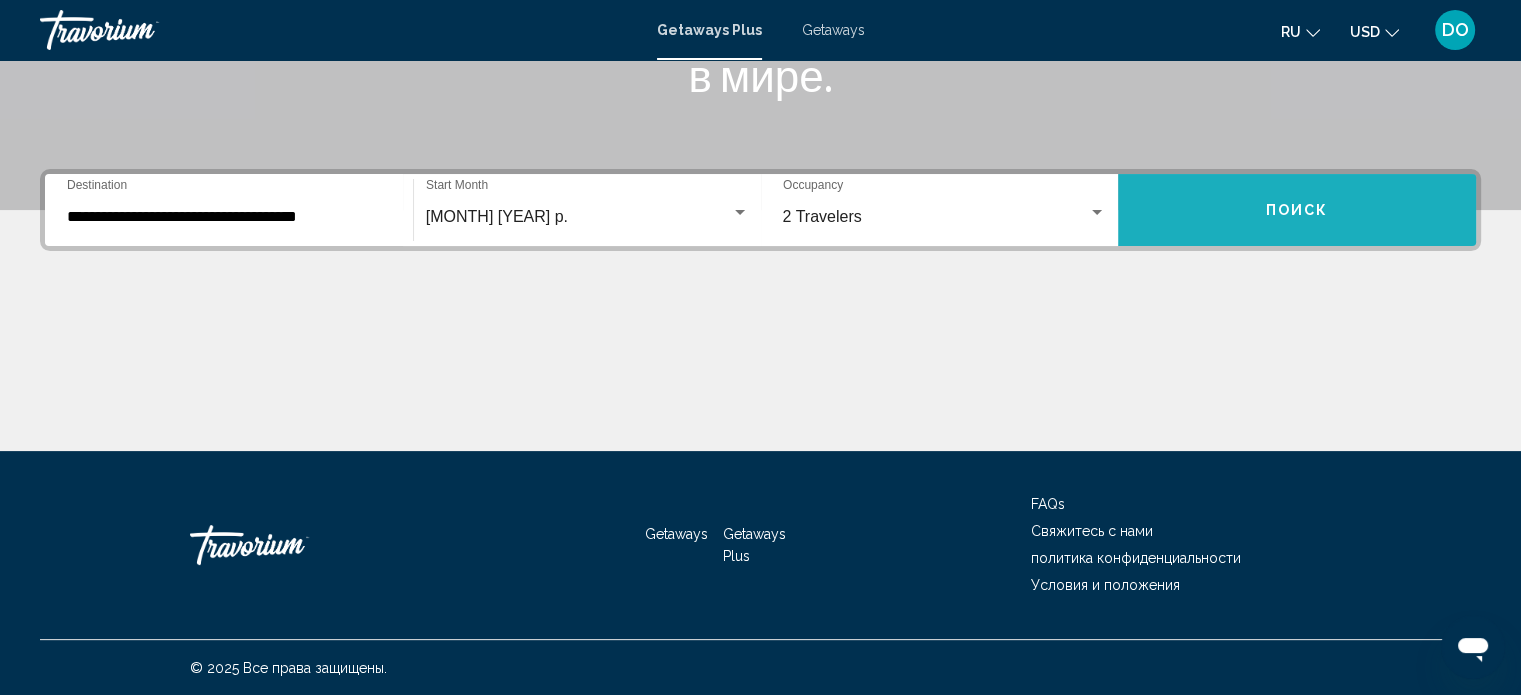 click on "Поиск" at bounding box center (1297, 210) 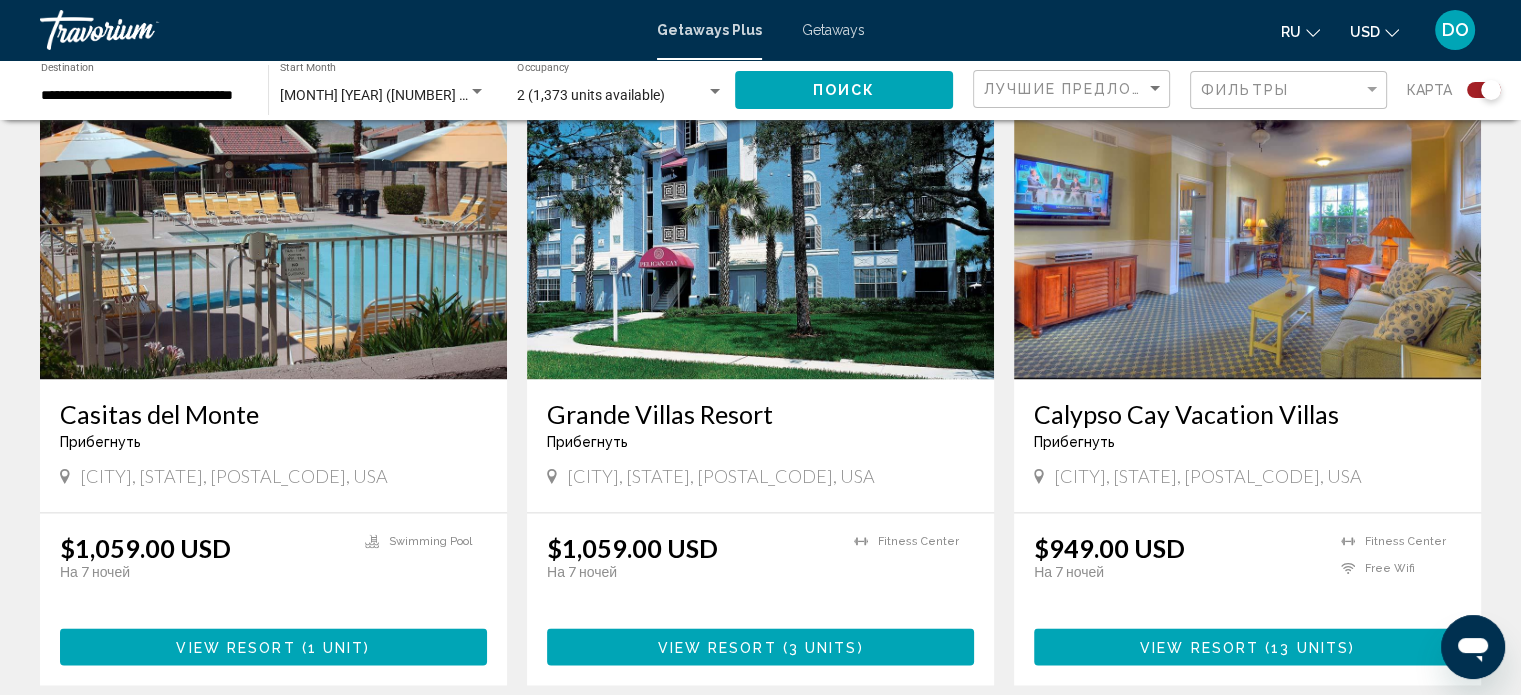 scroll, scrollTop: 3100, scrollLeft: 0, axis: vertical 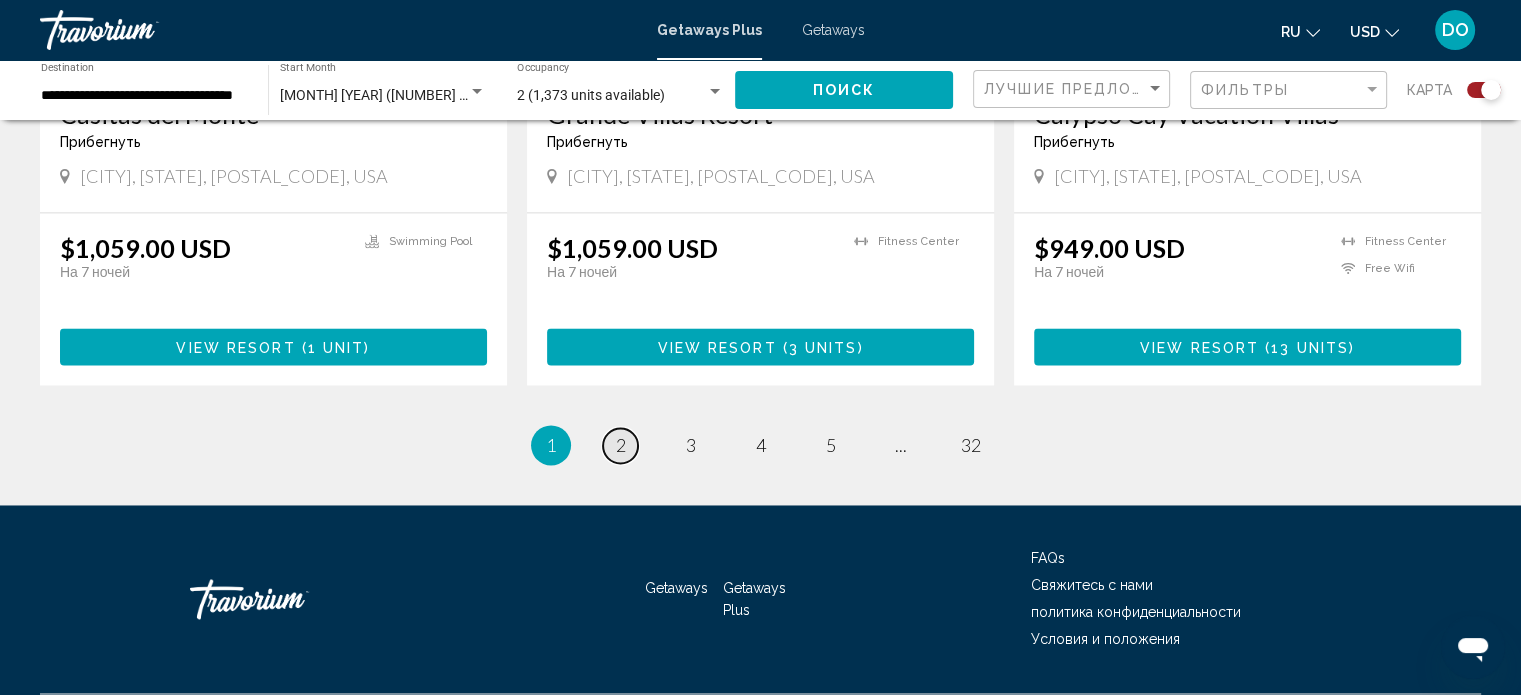 click on "2" at bounding box center [621, 445] 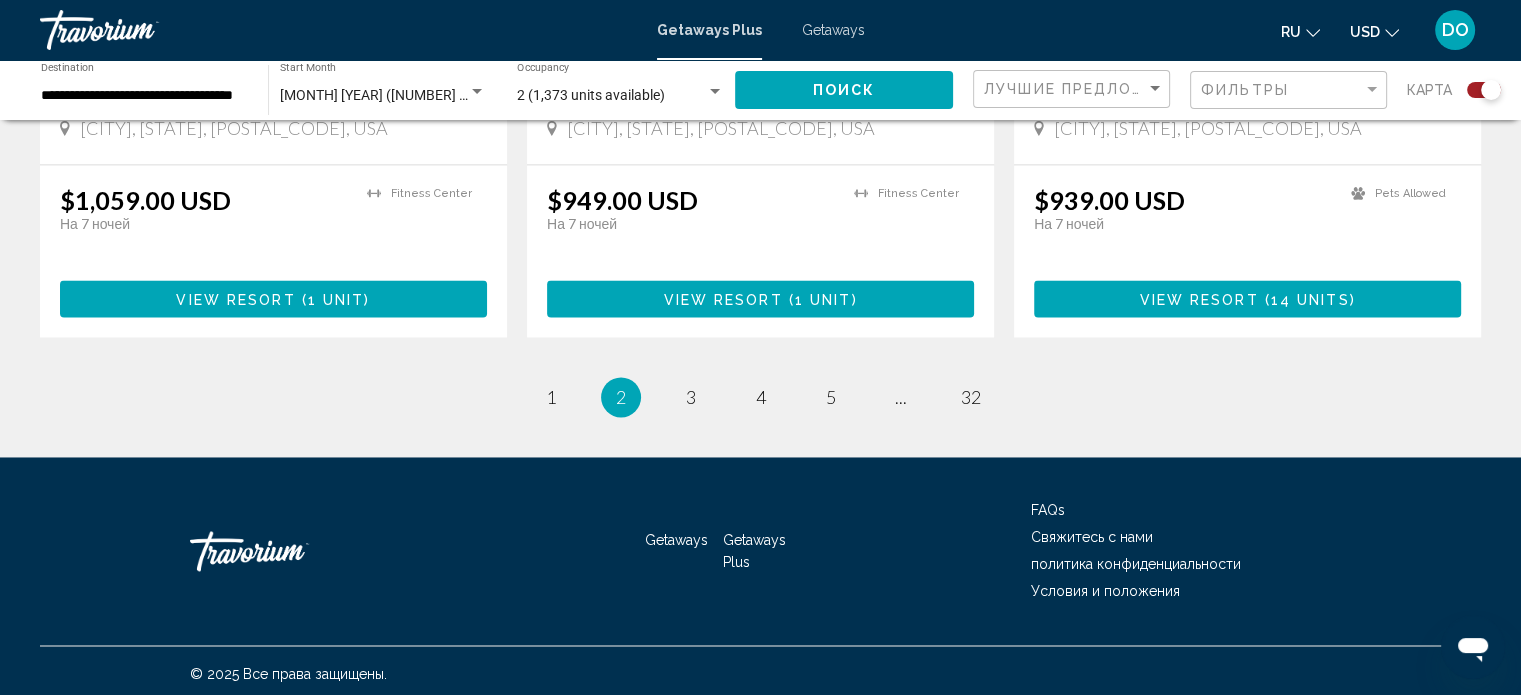 scroll, scrollTop: 3121, scrollLeft: 0, axis: vertical 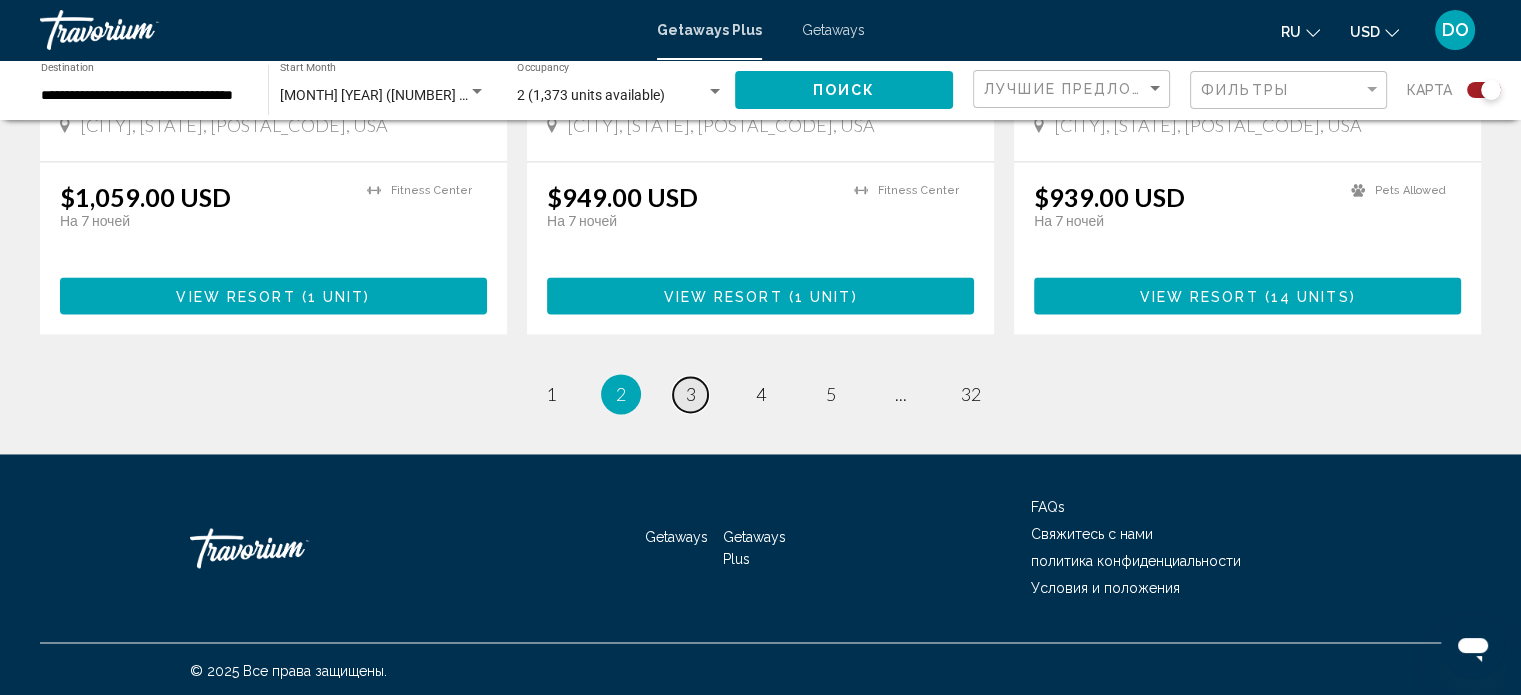 click on "3" at bounding box center (691, 394) 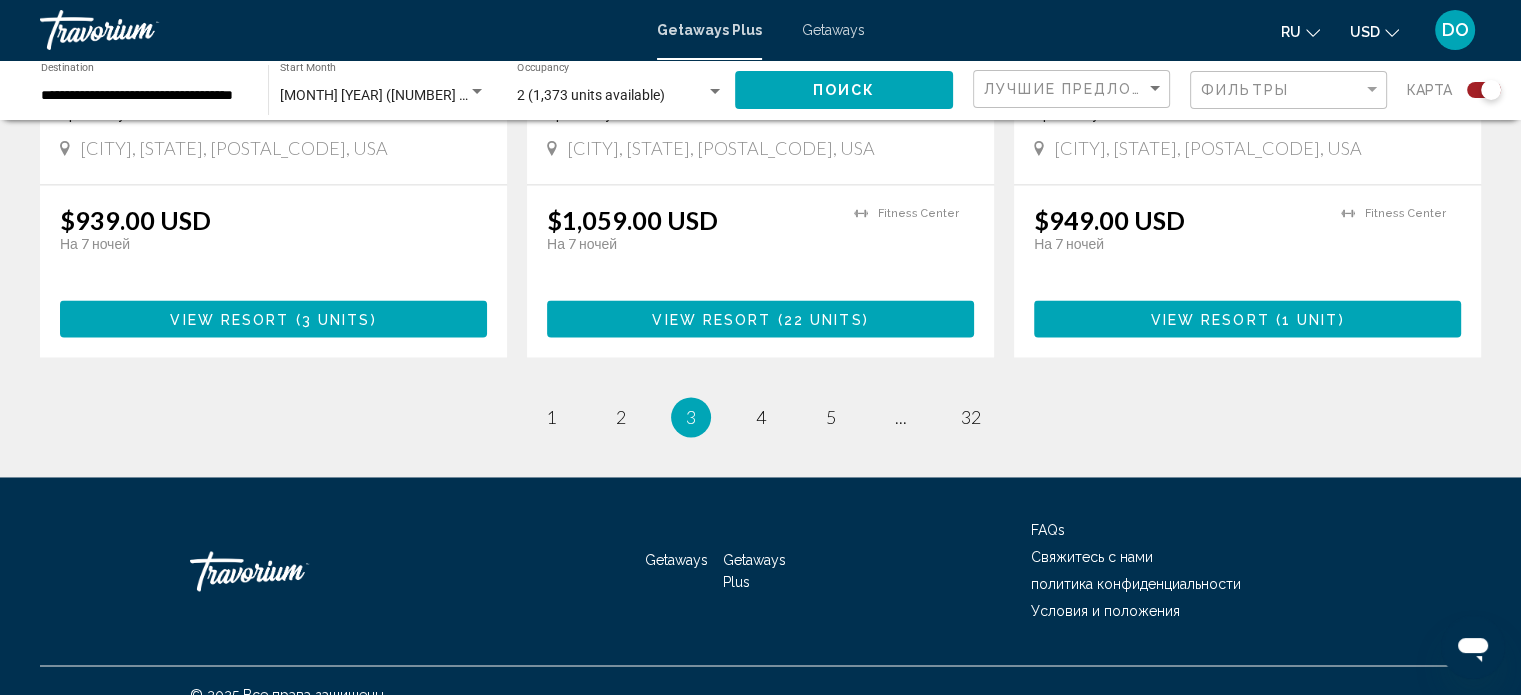 scroll, scrollTop: 3181, scrollLeft: 0, axis: vertical 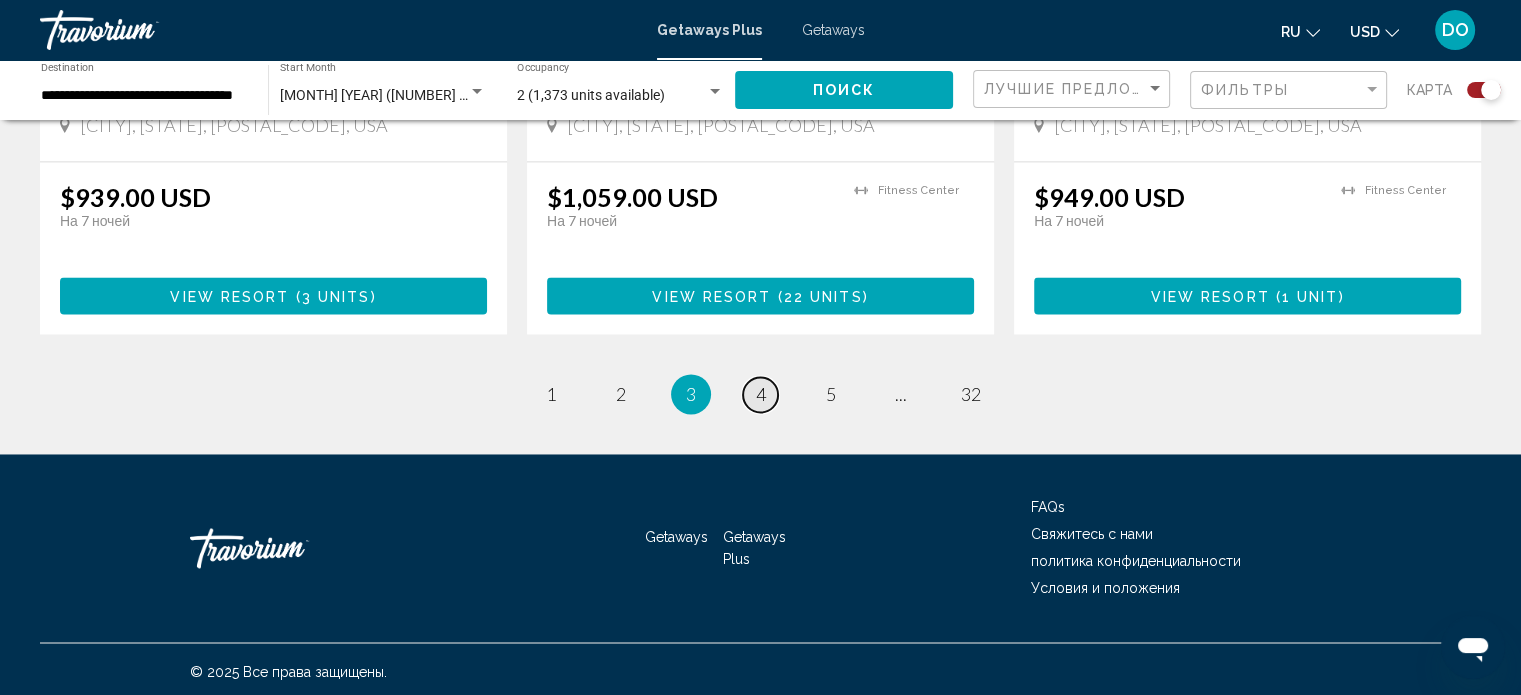 click on "4" at bounding box center [761, 394] 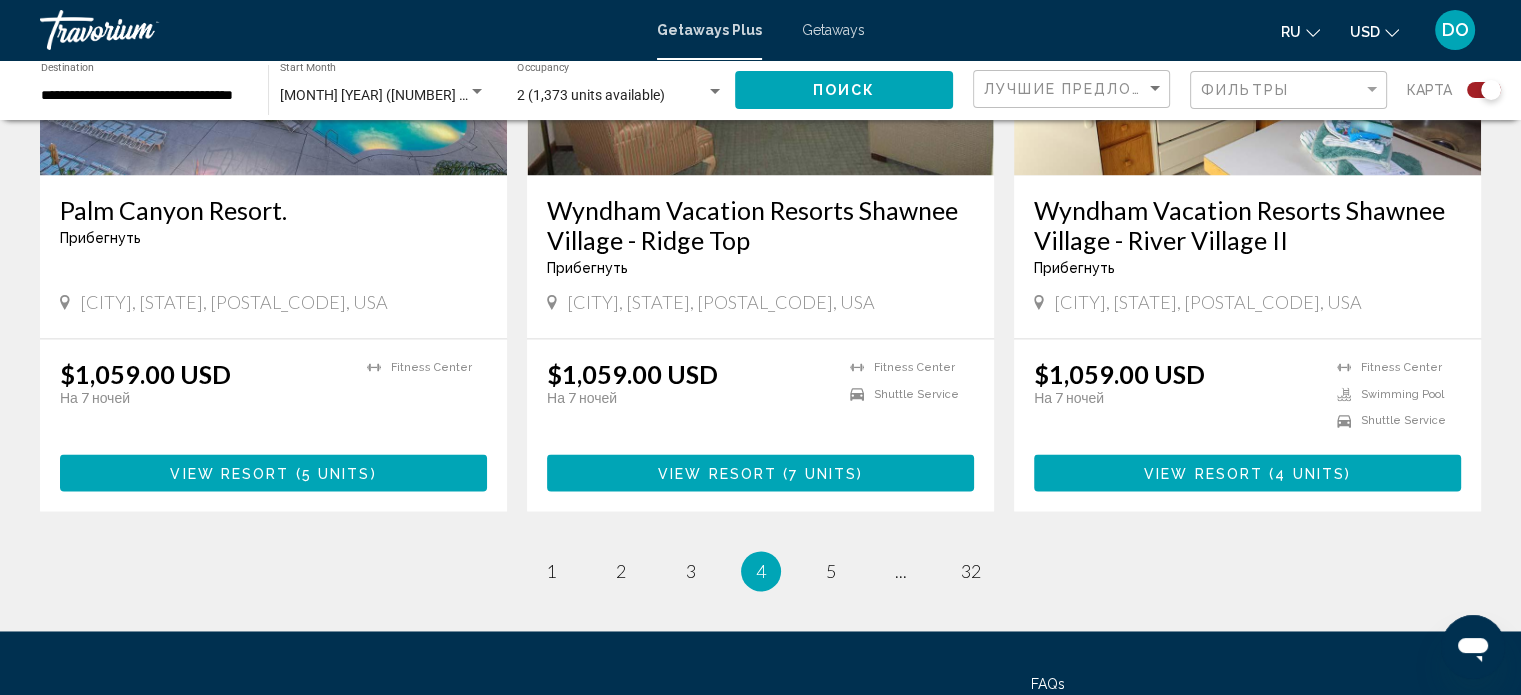 scroll, scrollTop: 3200, scrollLeft: 0, axis: vertical 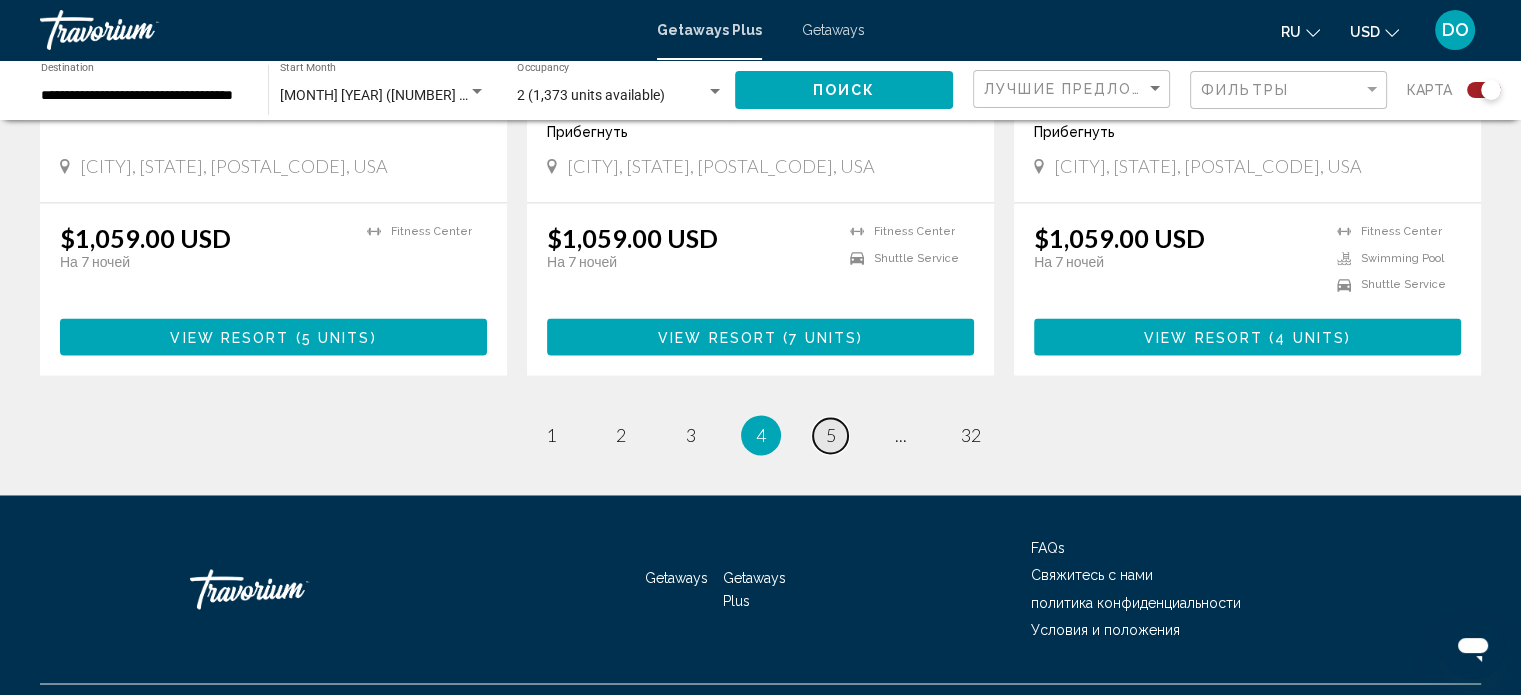 click on "5" at bounding box center (831, 435) 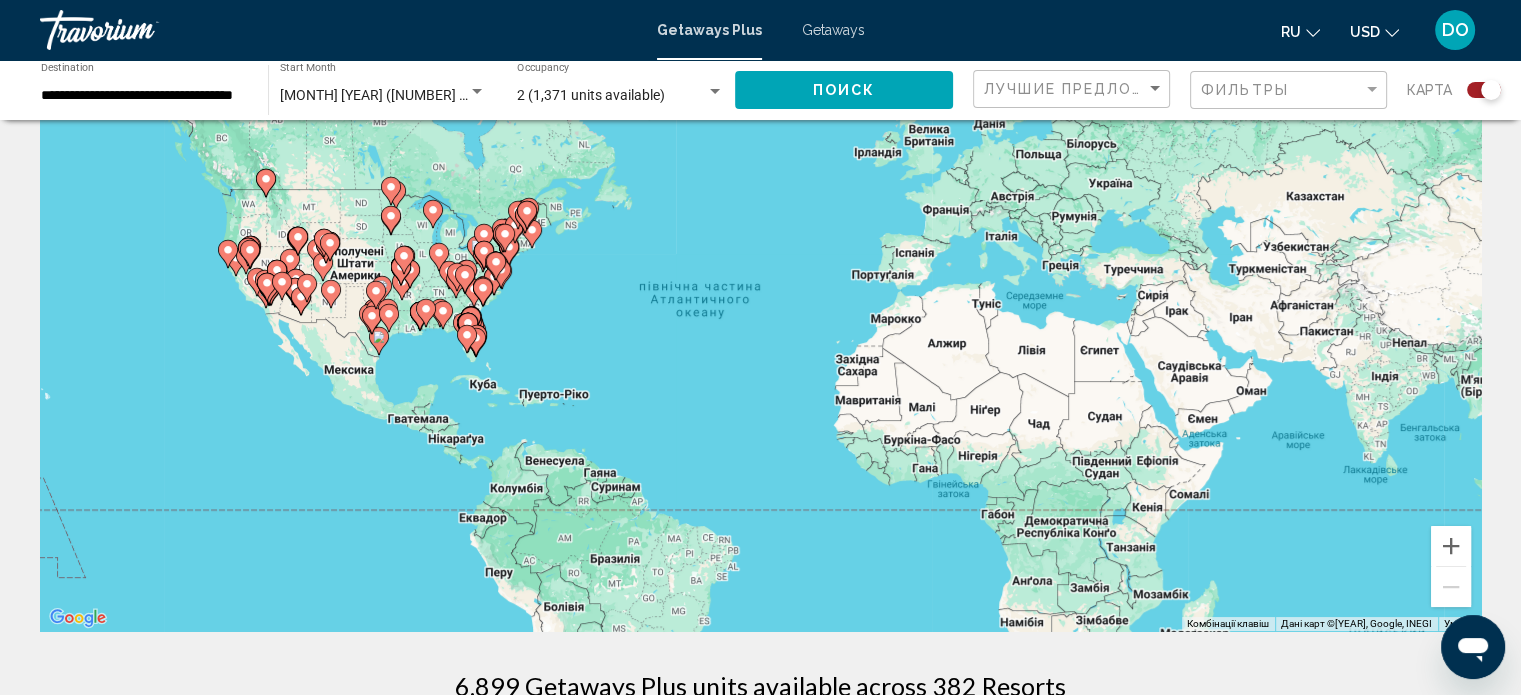 scroll, scrollTop: 0, scrollLeft: 0, axis: both 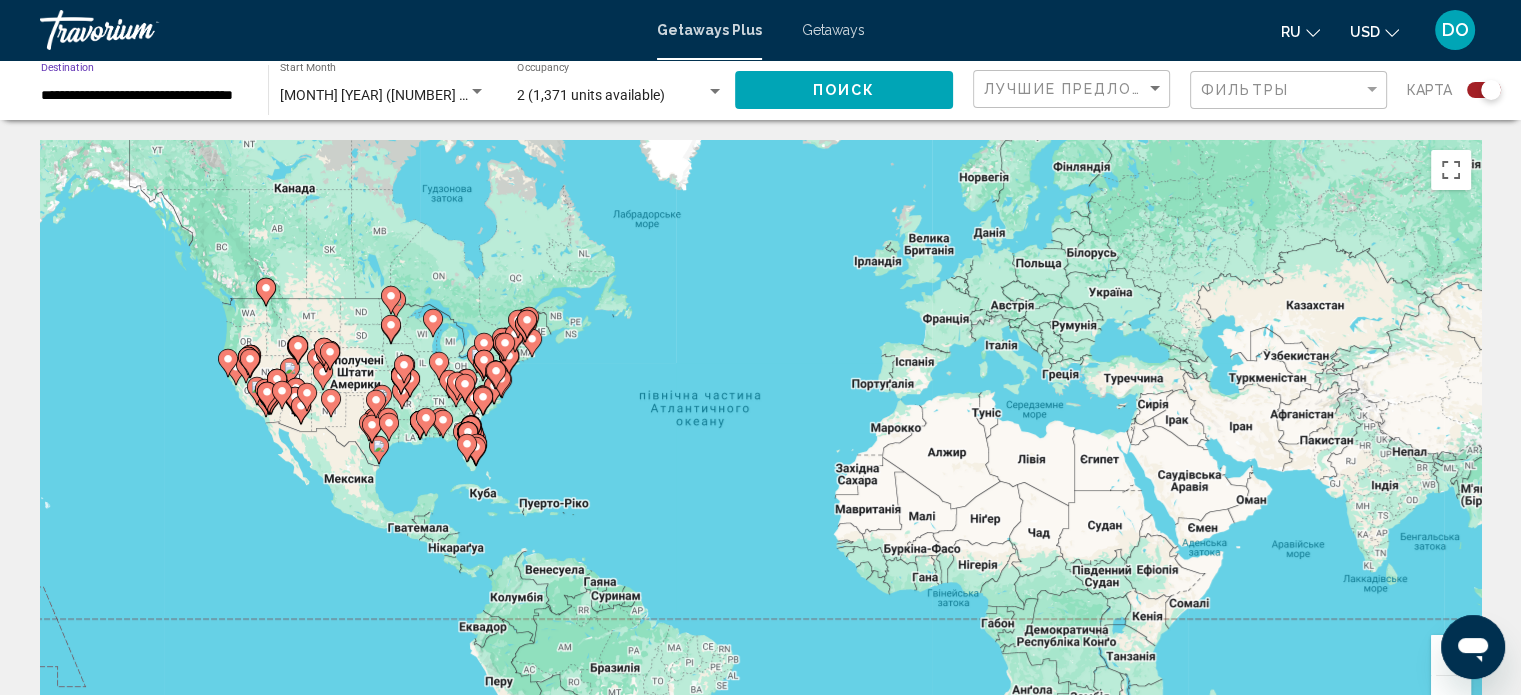 click on "**********" at bounding box center [144, 96] 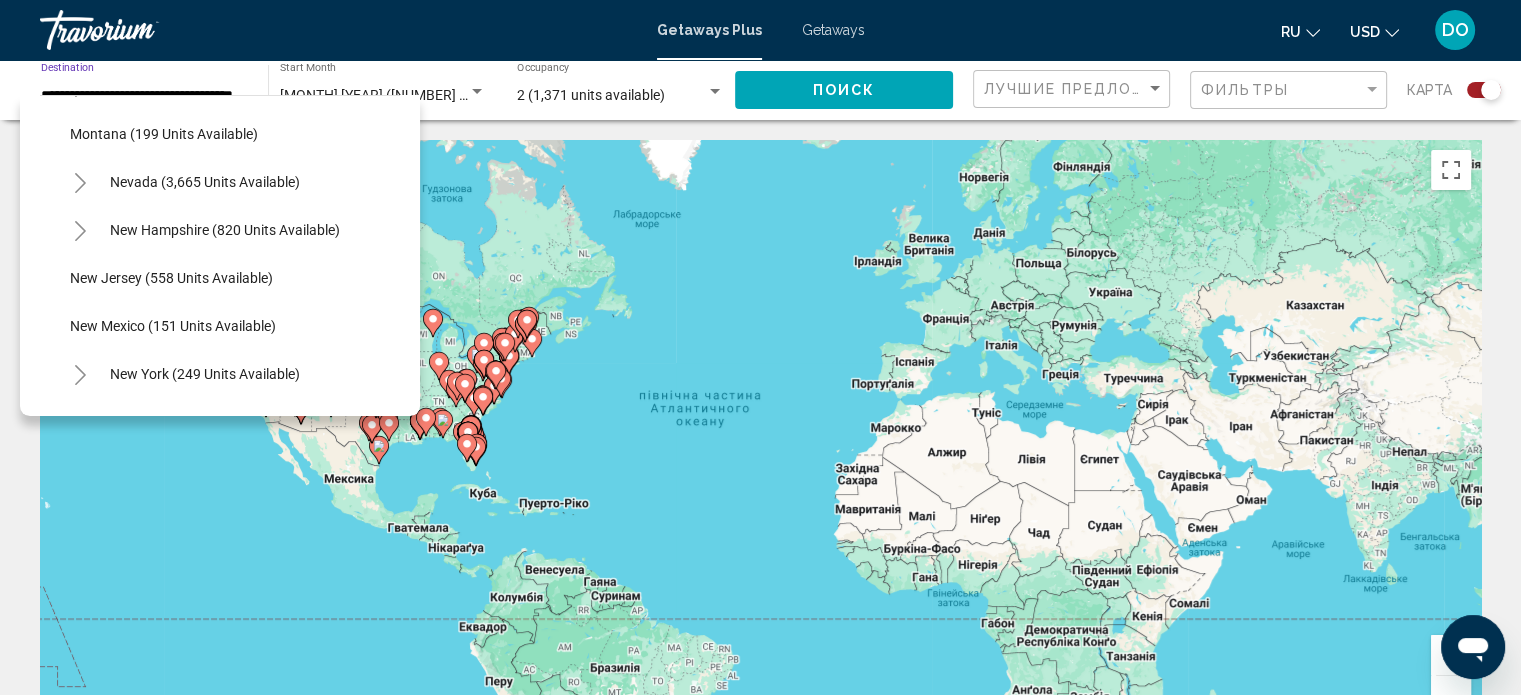 scroll, scrollTop: 1200, scrollLeft: 0, axis: vertical 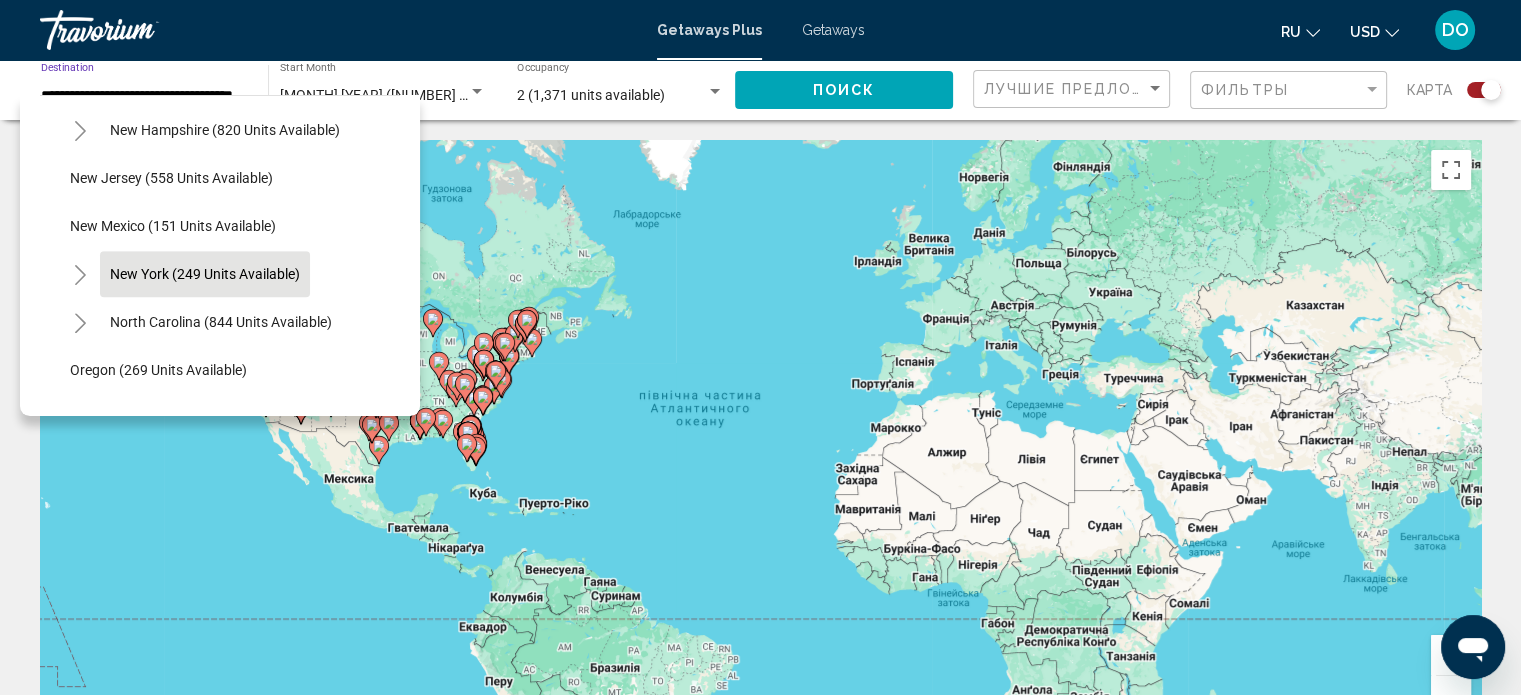 click on "New York (249 units available)" 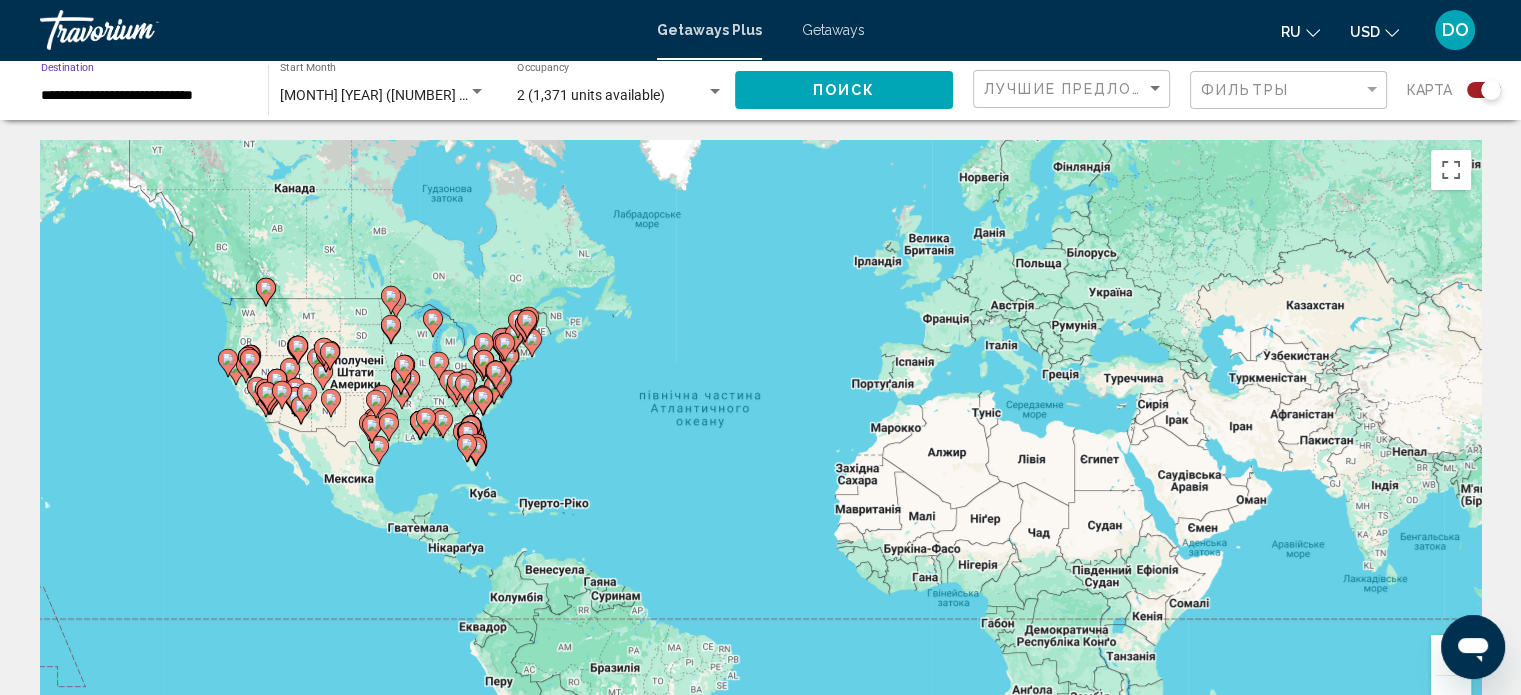 click on "Поиск" 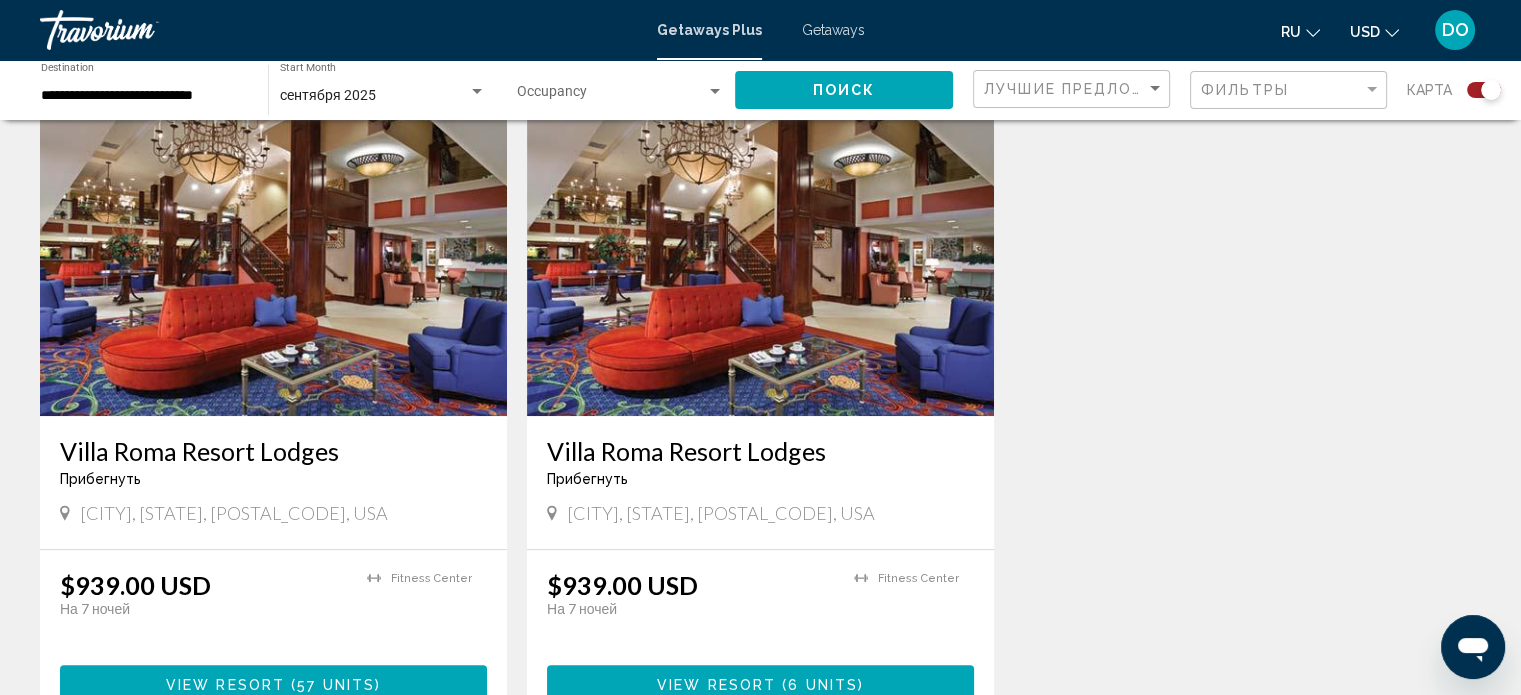 scroll, scrollTop: 700, scrollLeft: 0, axis: vertical 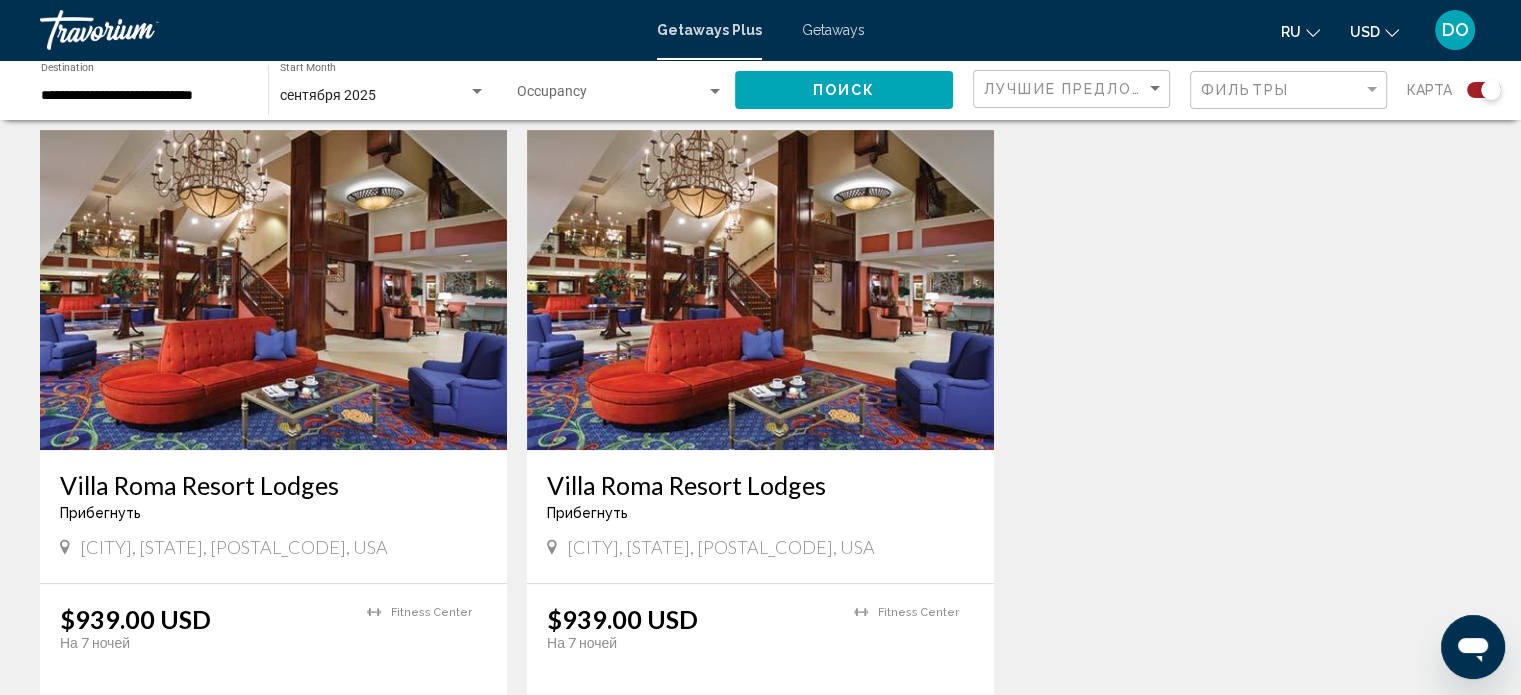 click 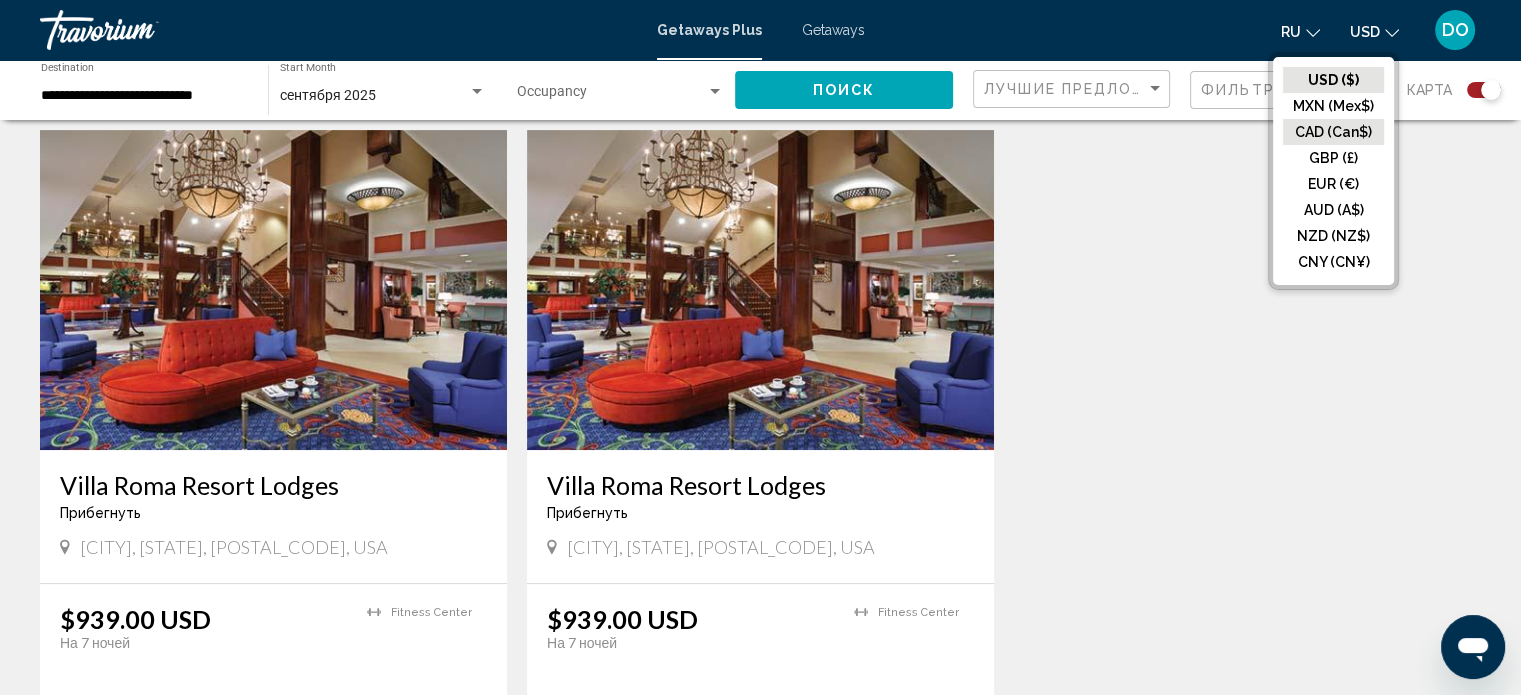 click on "CAD (Can$)" 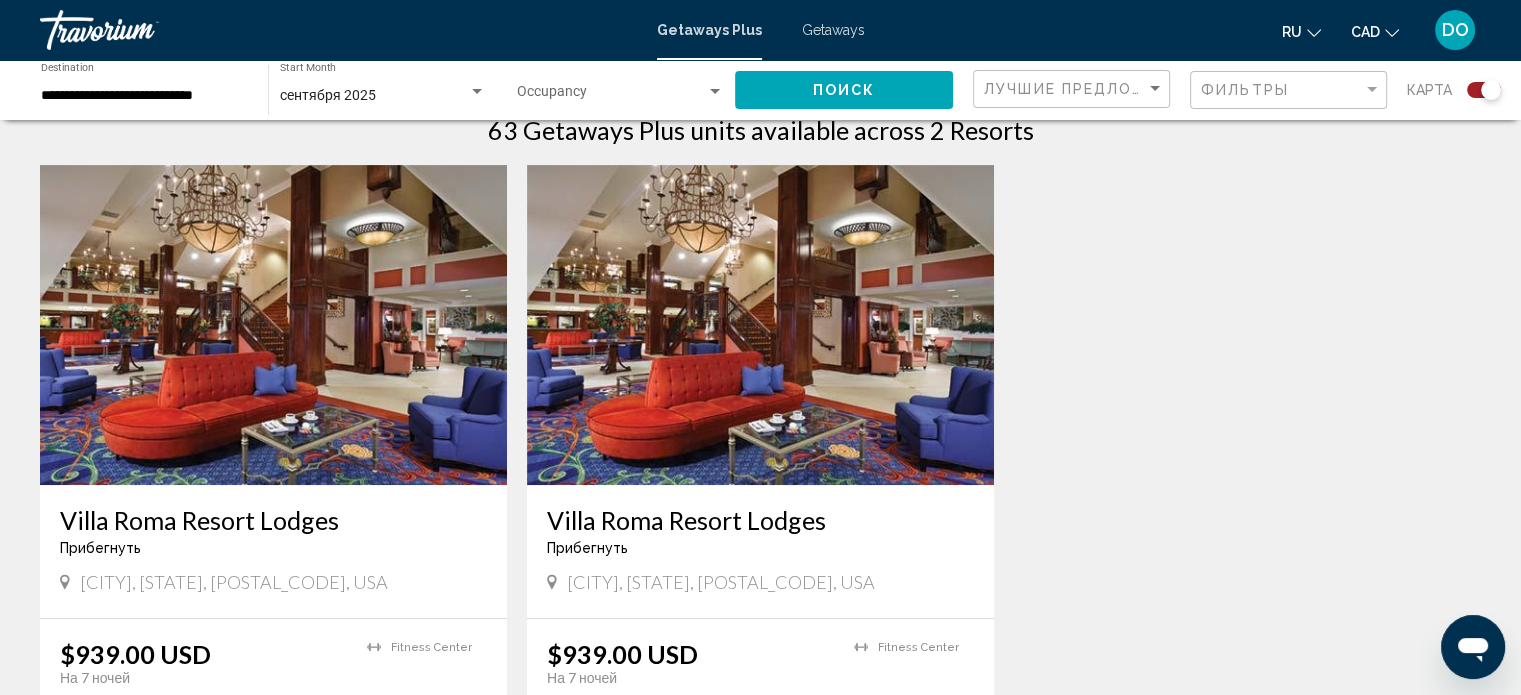 scroll, scrollTop: 700, scrollLeft: 0, axis: vertical 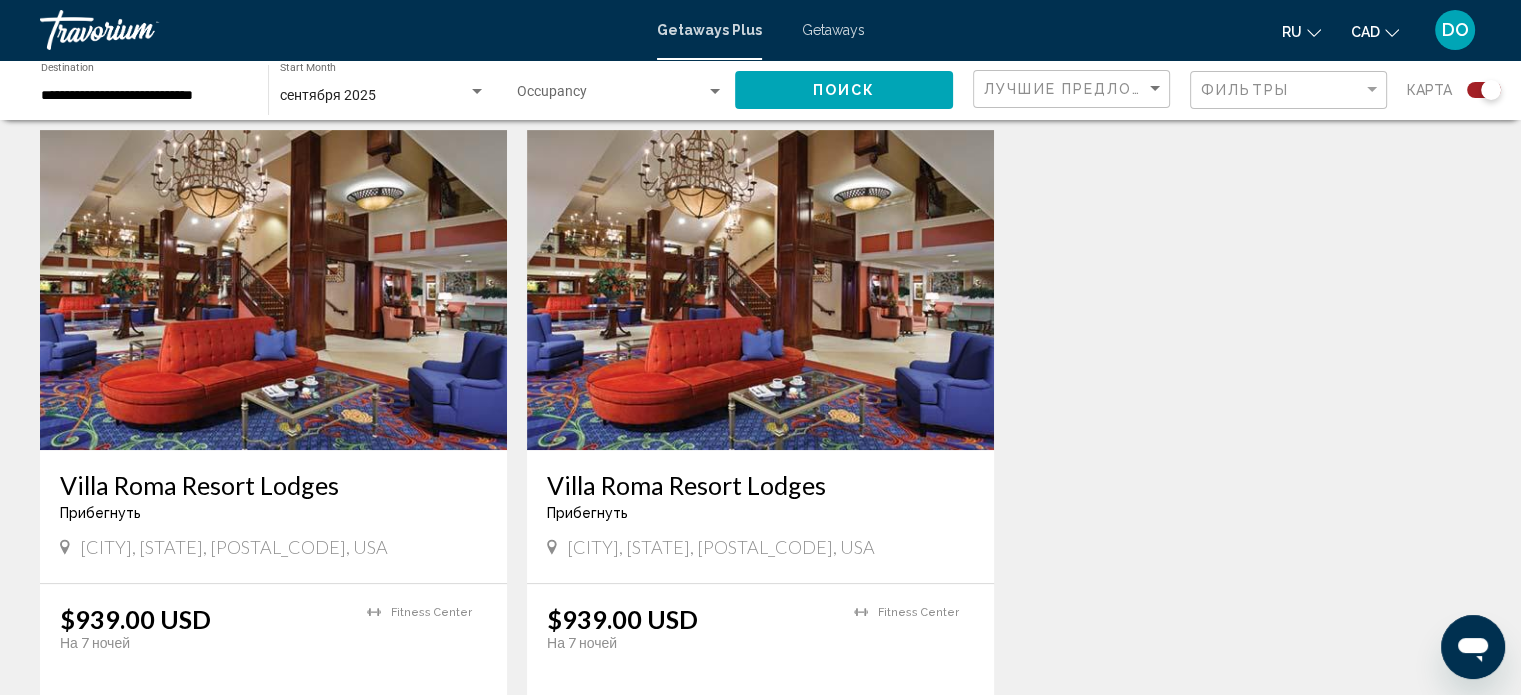 click at bounding box center [273, 290] 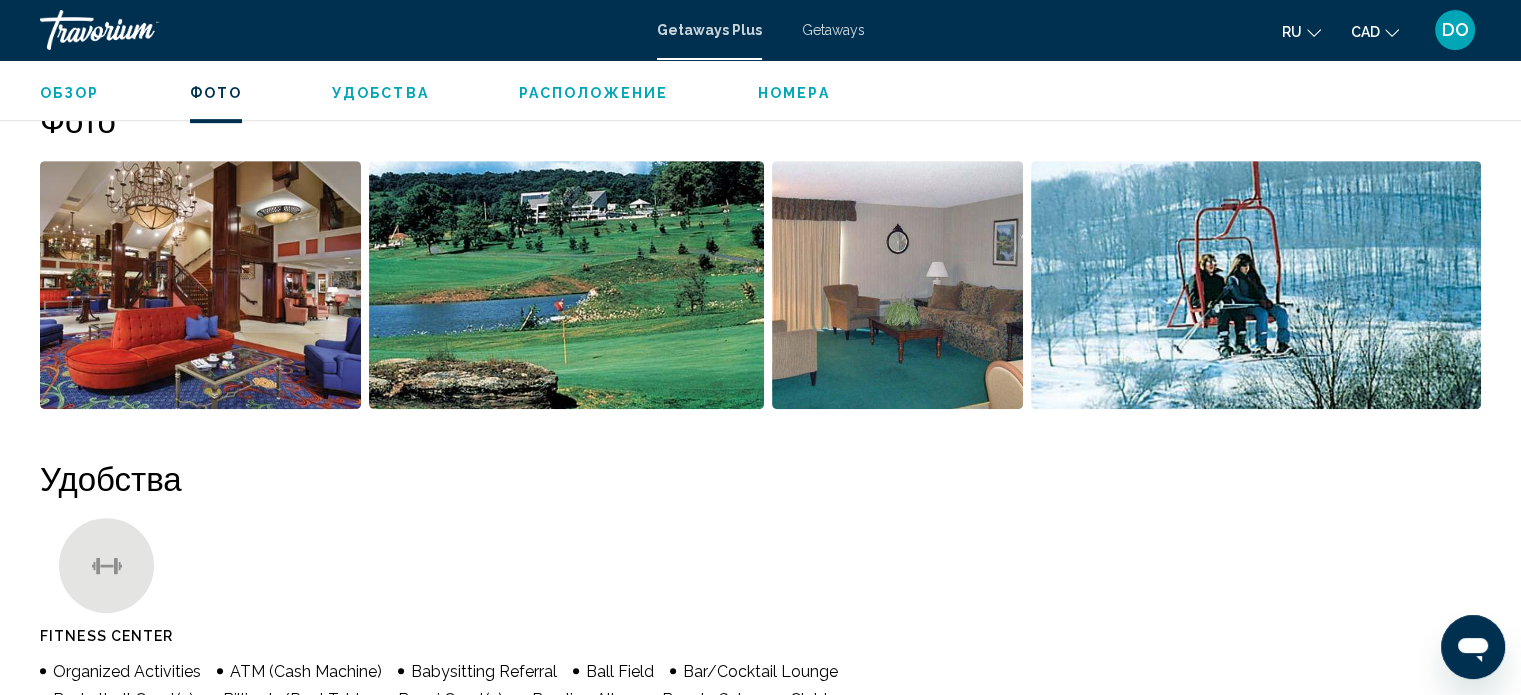 scroll, scrollTop: 712, scrollLeft: 0, axis: vertical 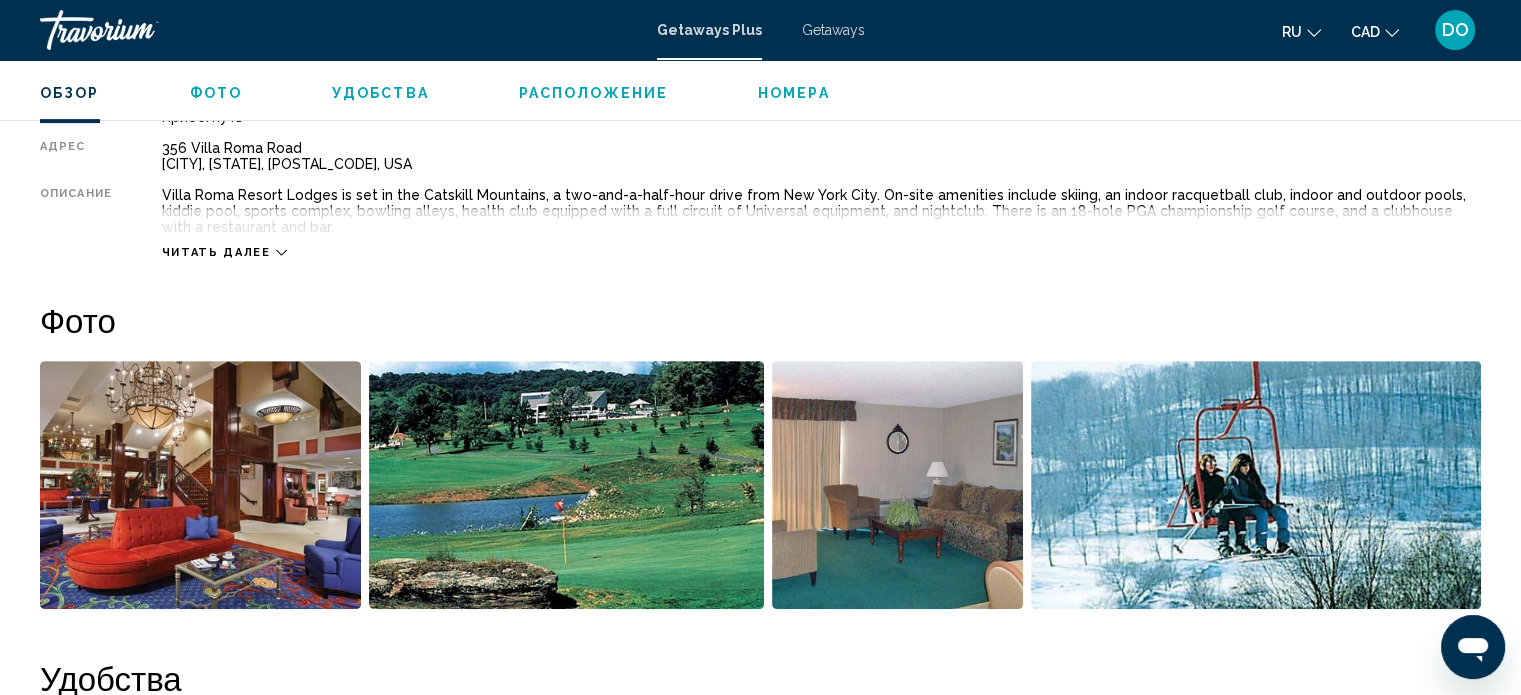 click at bounding box center (200, 485) 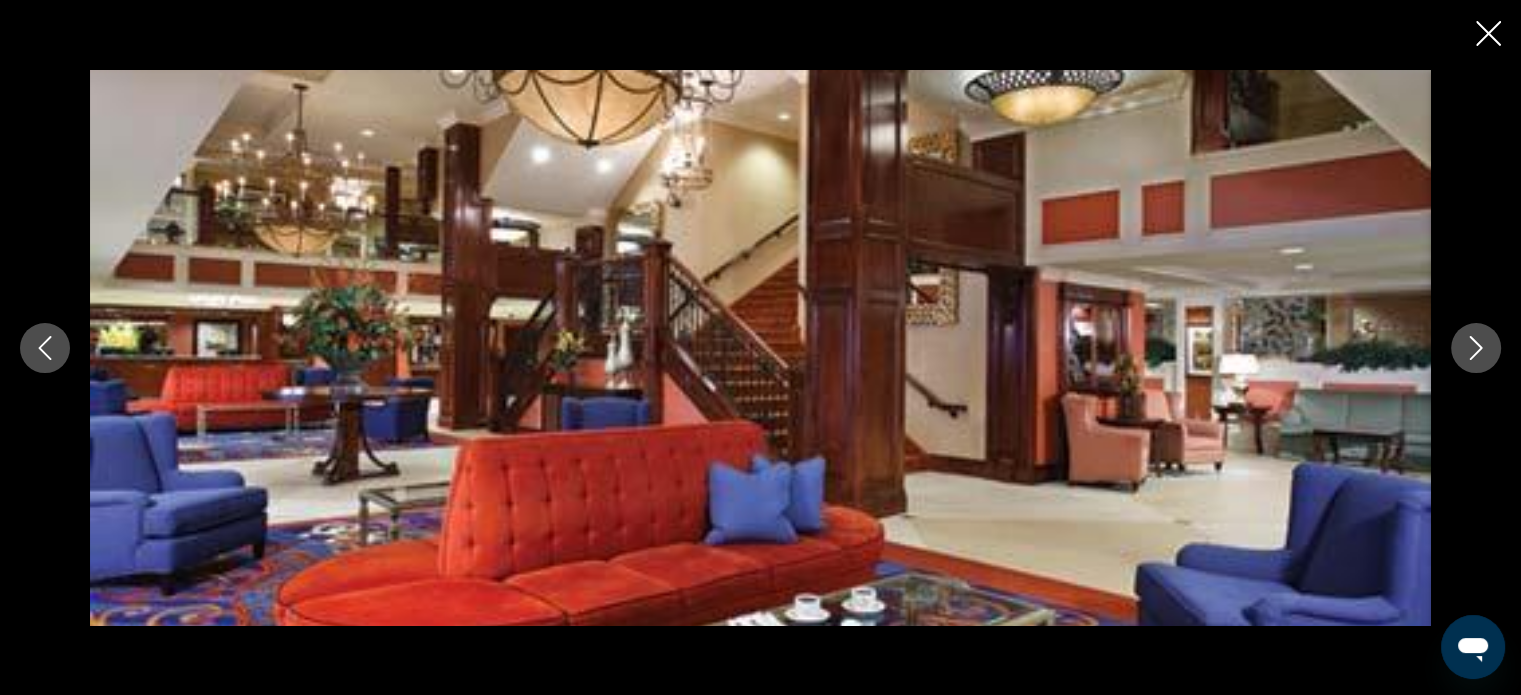 click 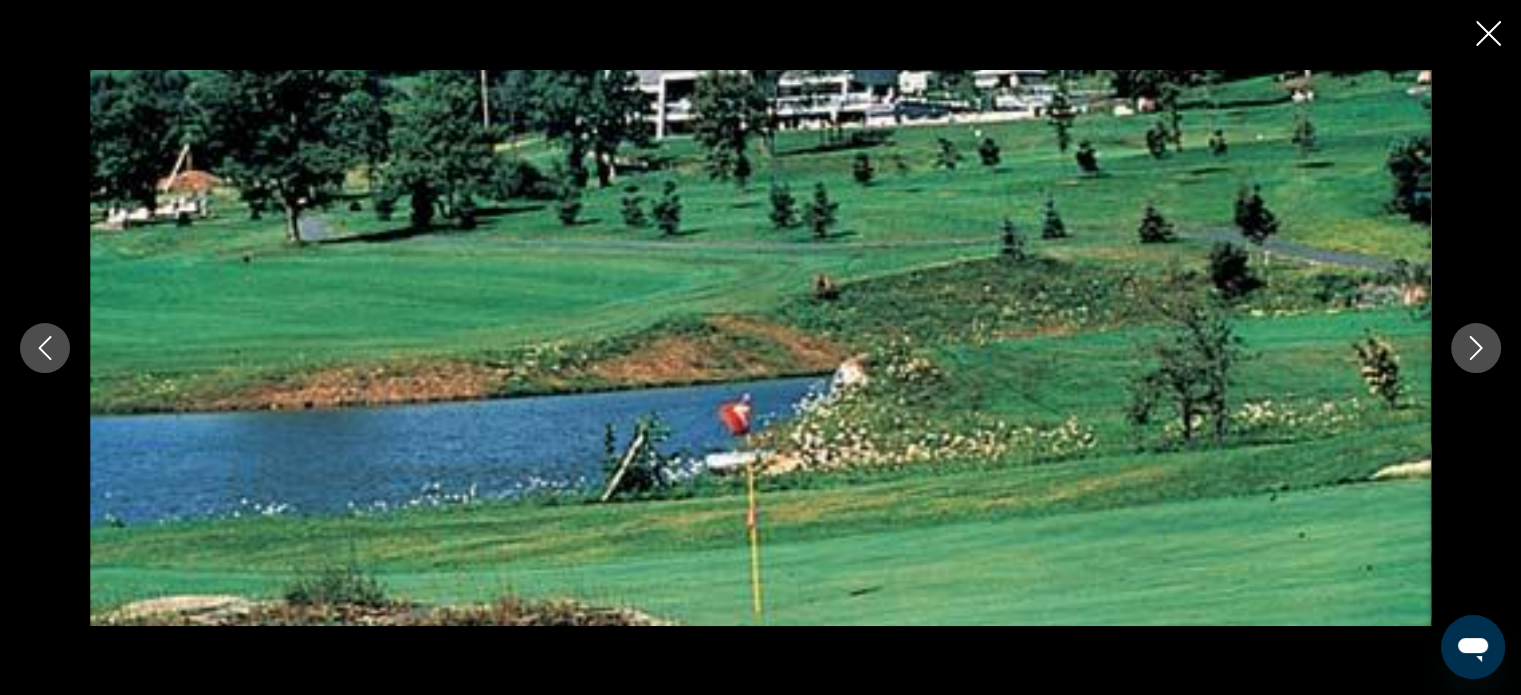 click 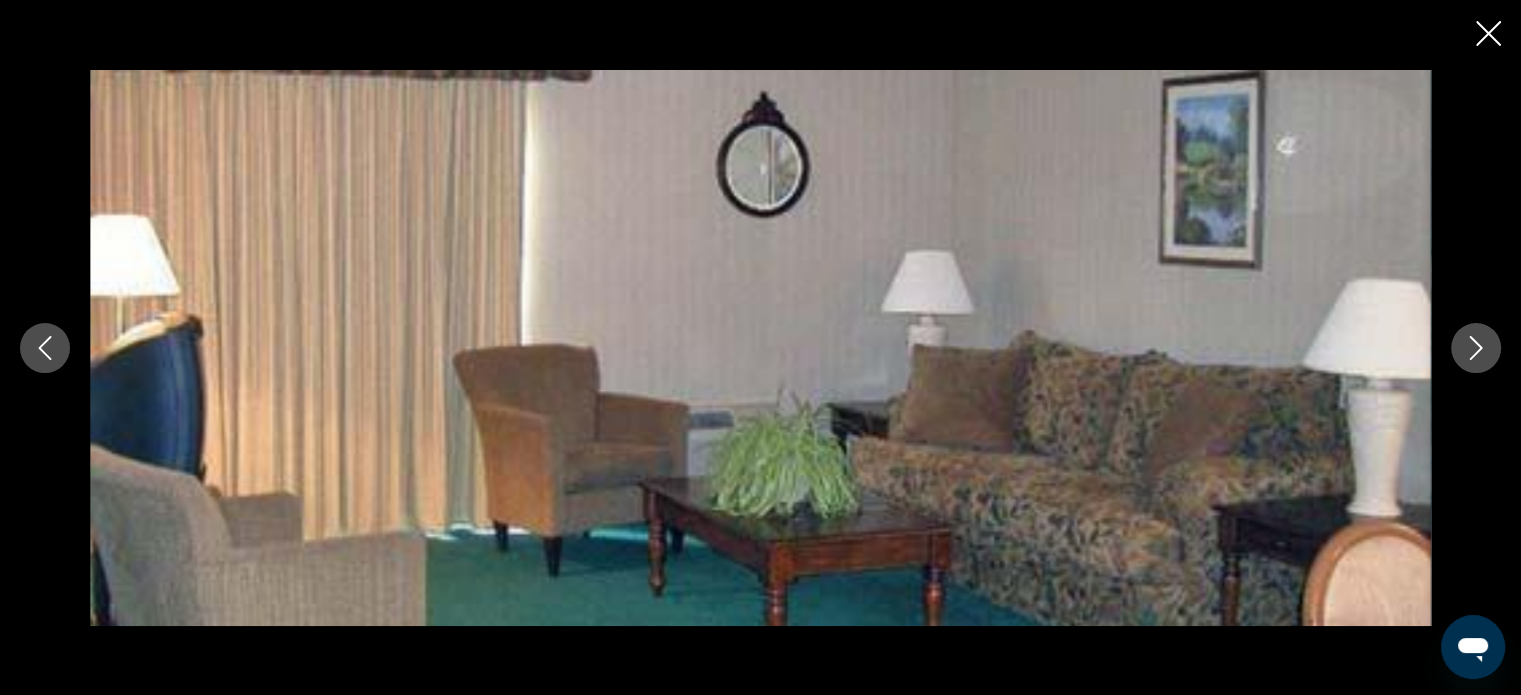 click 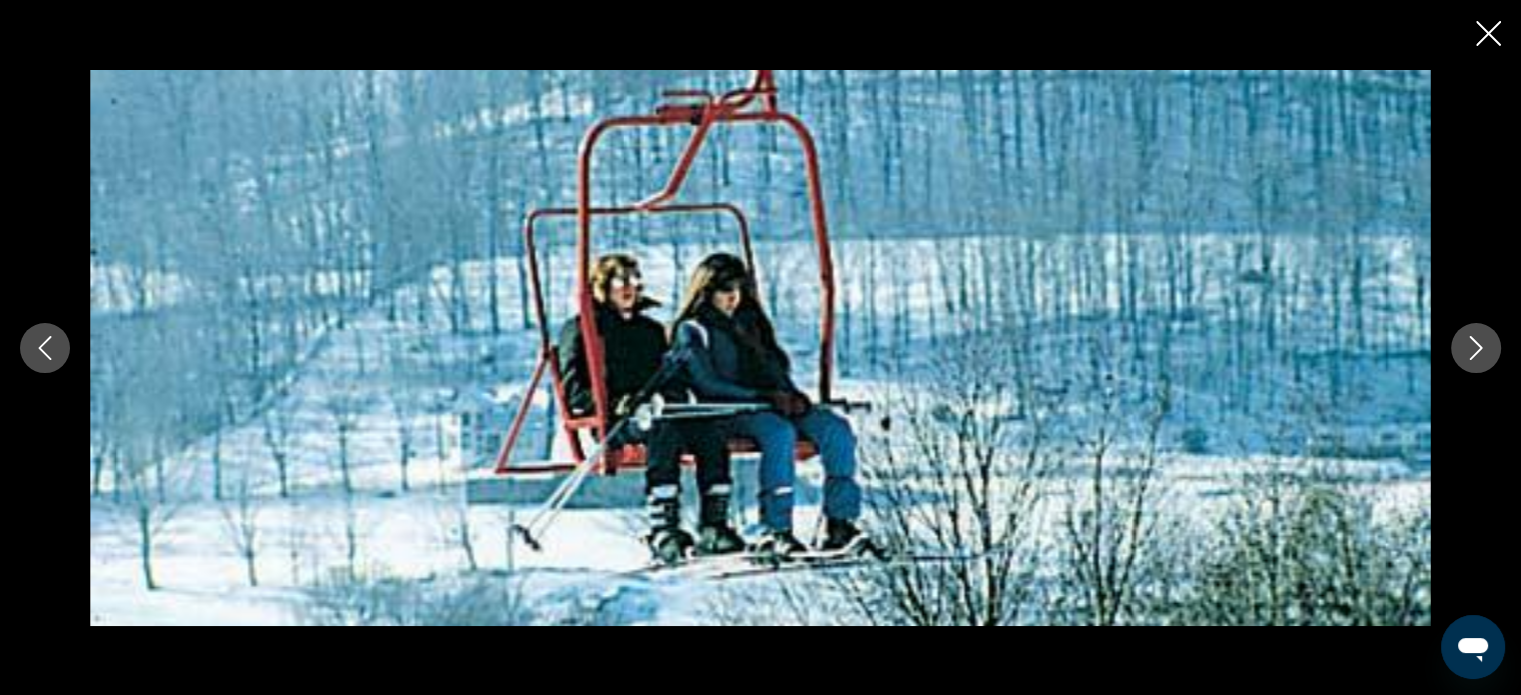 click 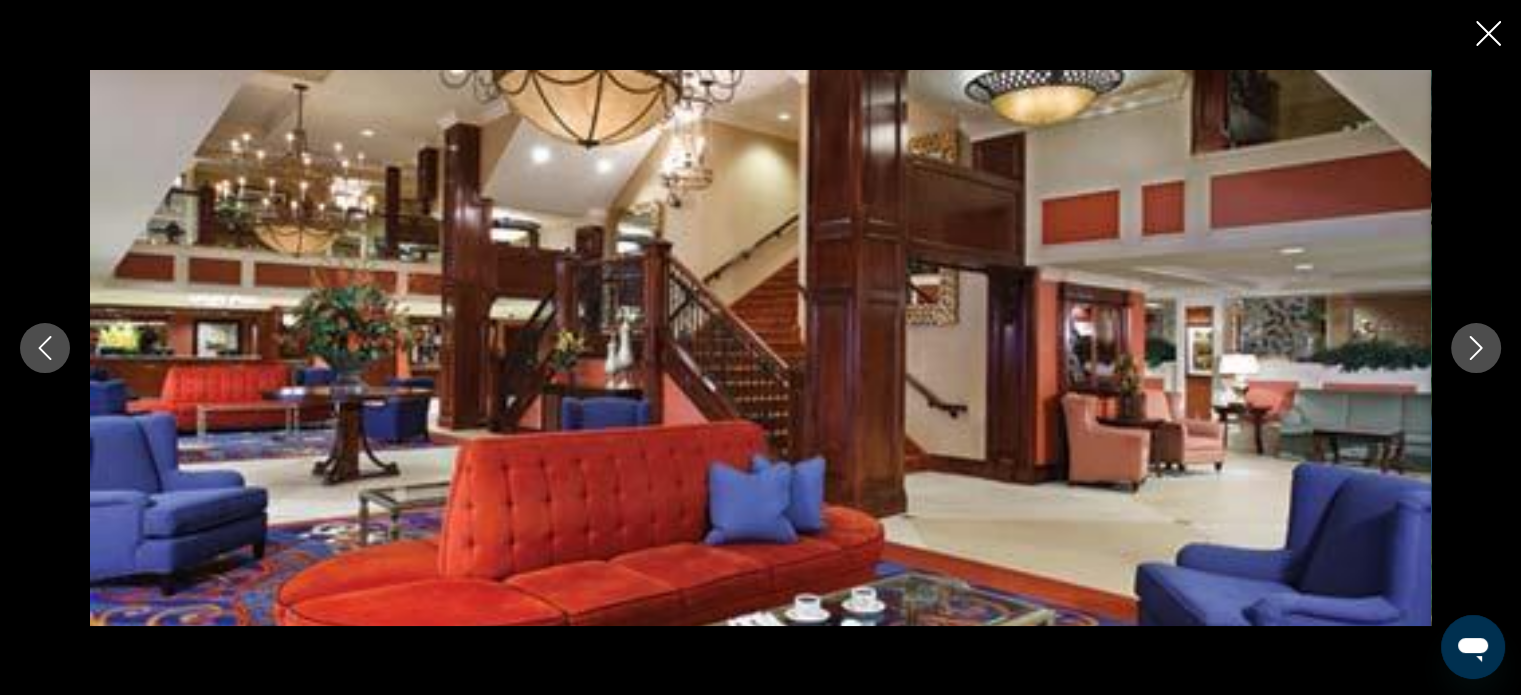 click 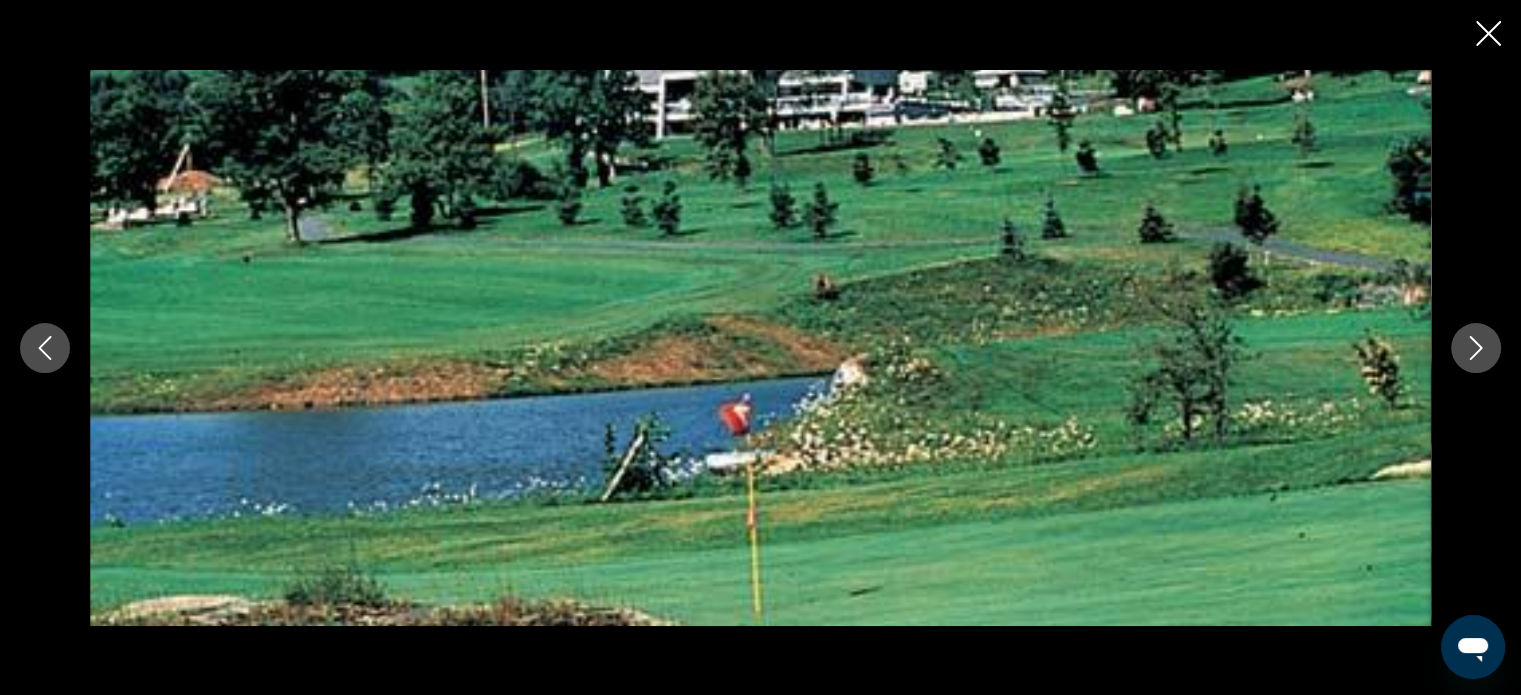click 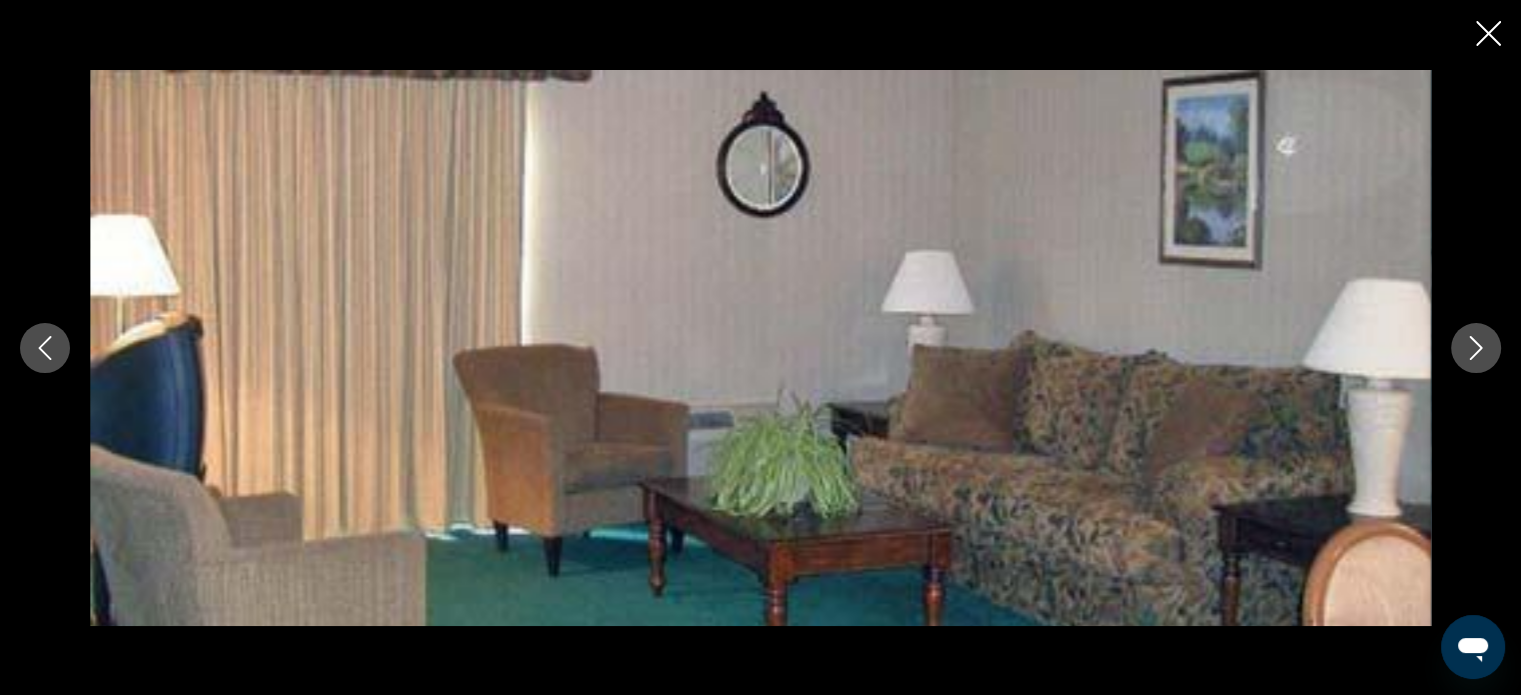 click 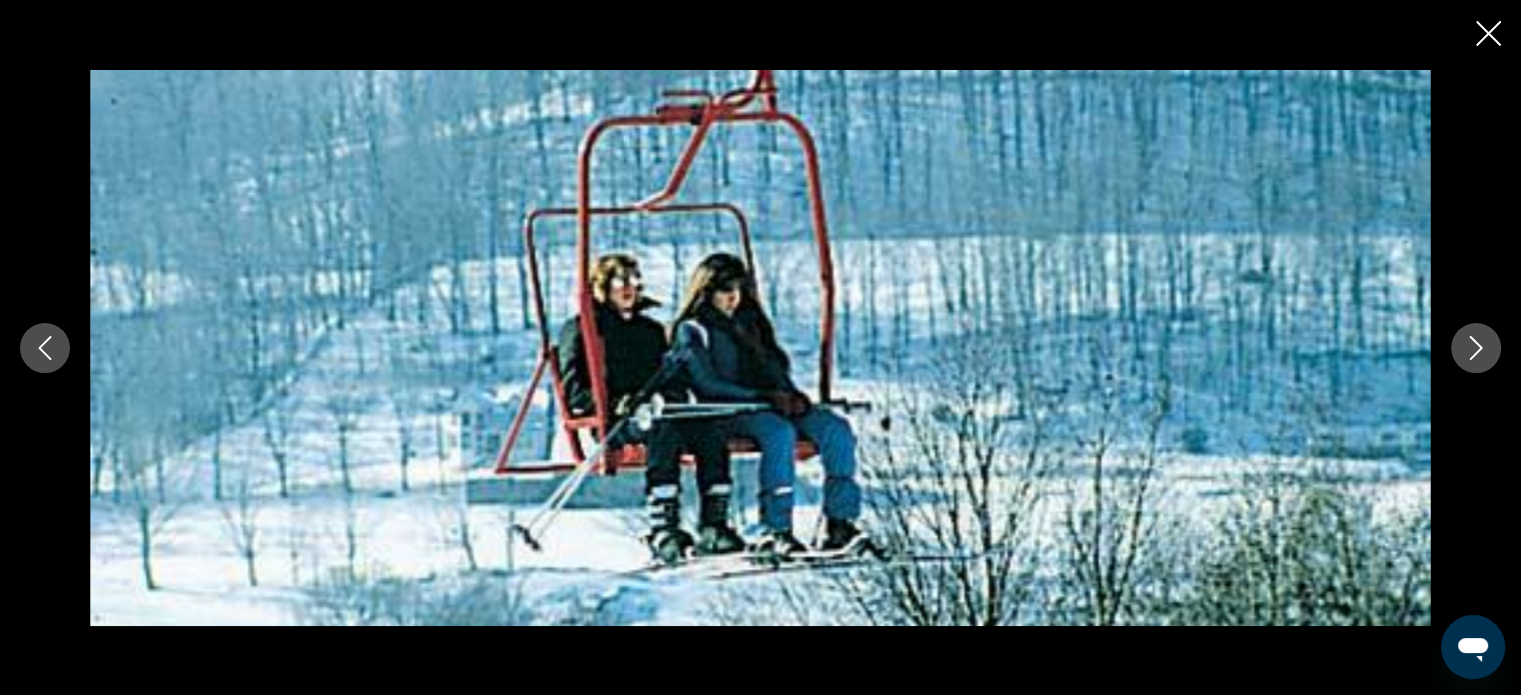 click 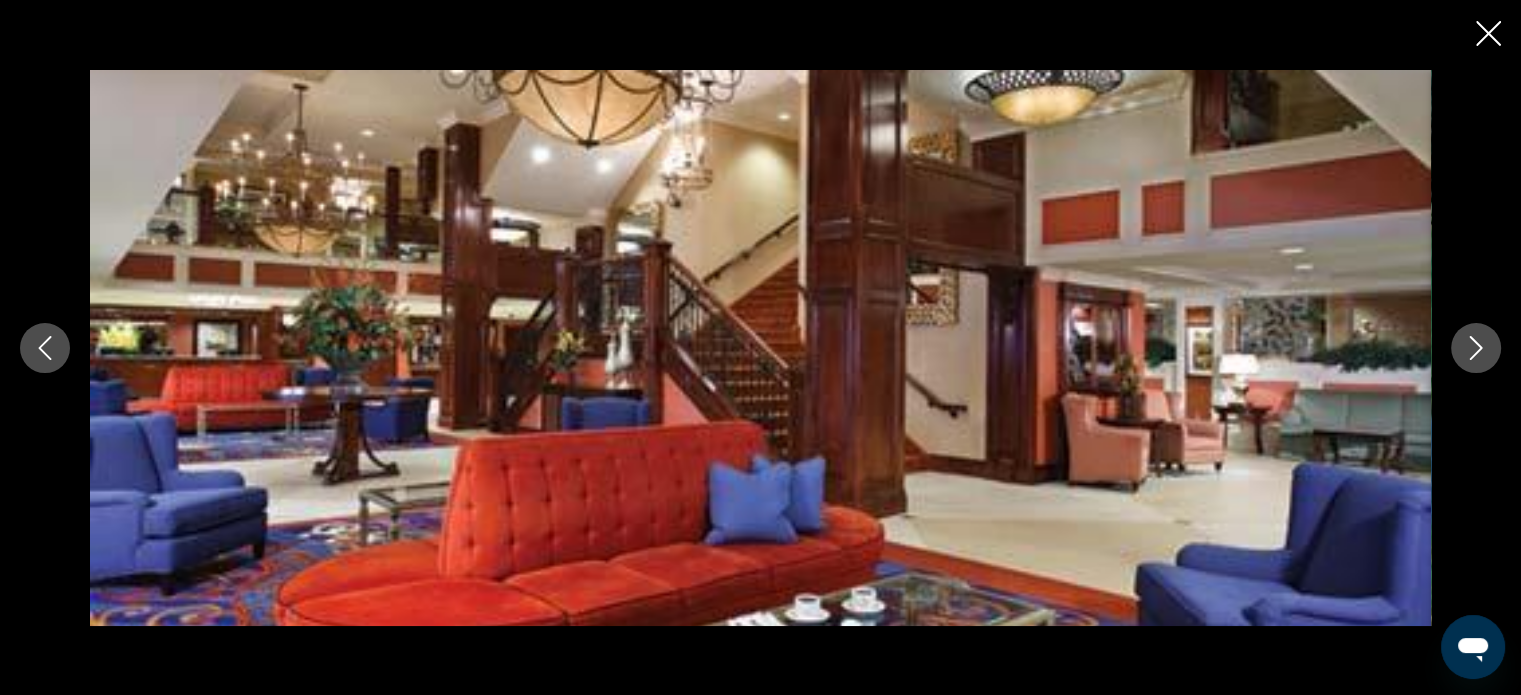 click 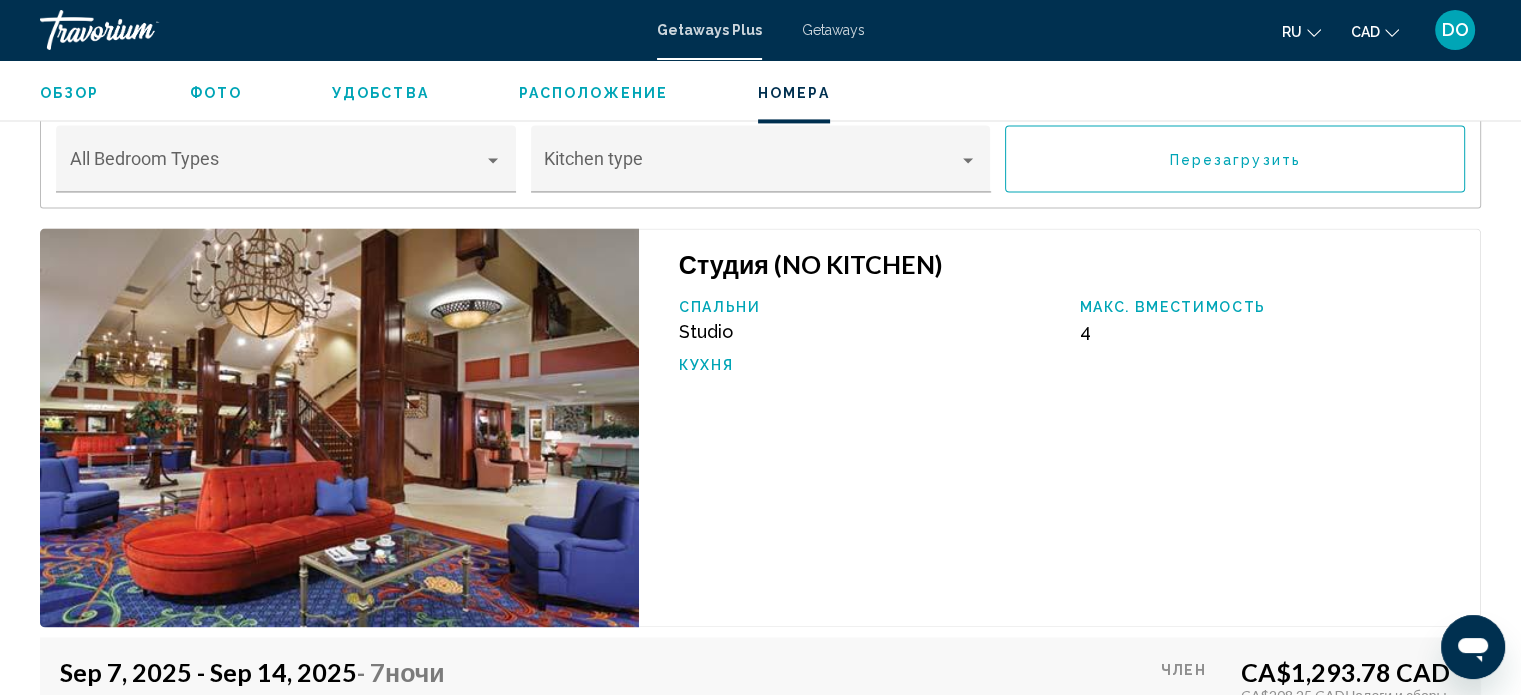 scroll, scrollTop: 2948, scrollLeft: 0, axis: vertical 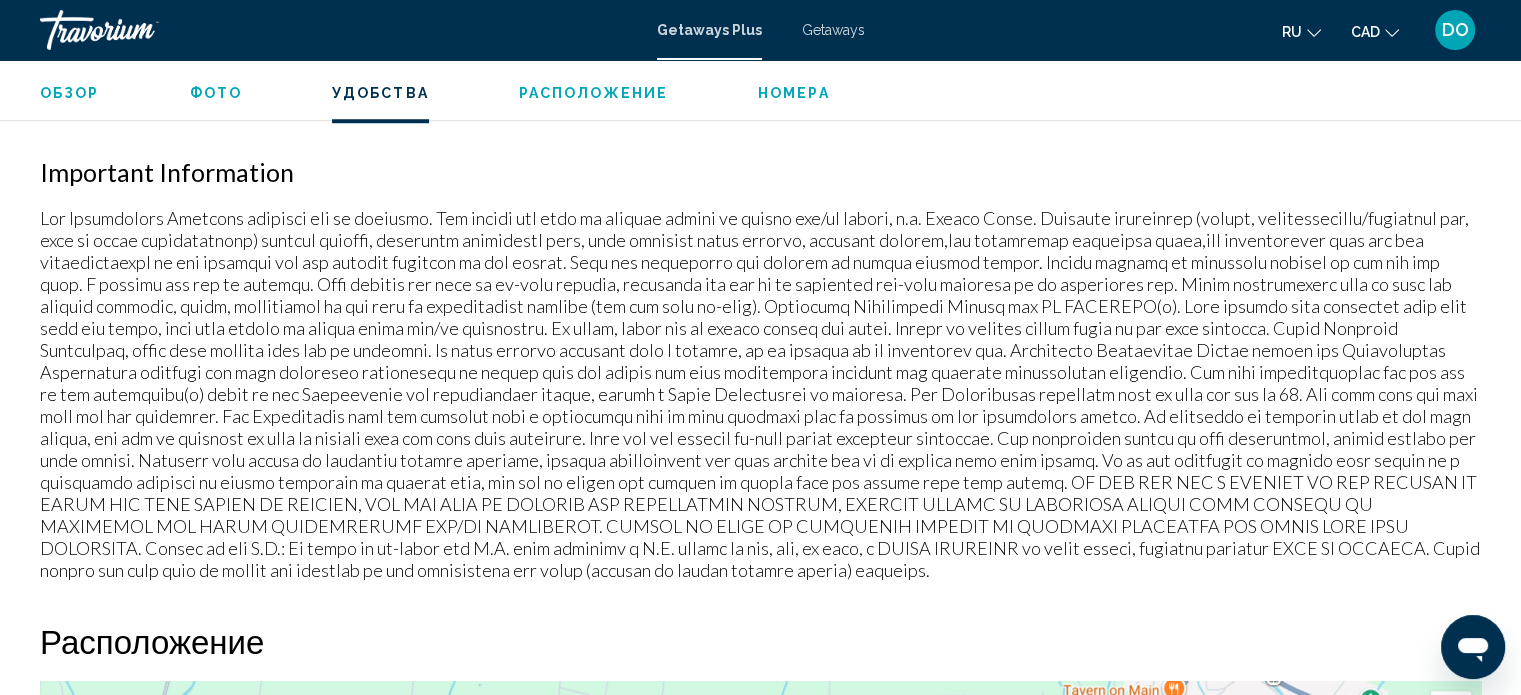 click on "Удобства" at bounding box center (380, 93) 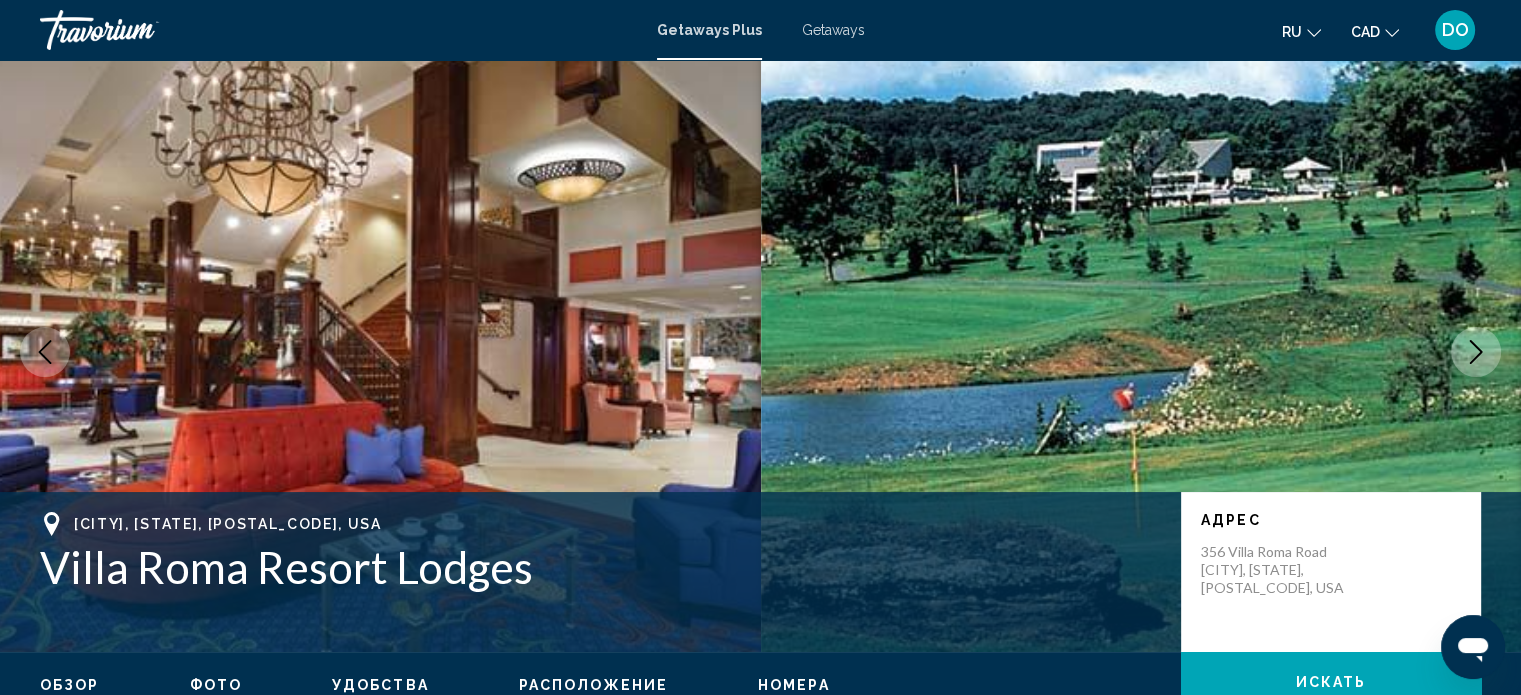 scroll, scrollTop: 0, scrollLeft: 0, axis: both 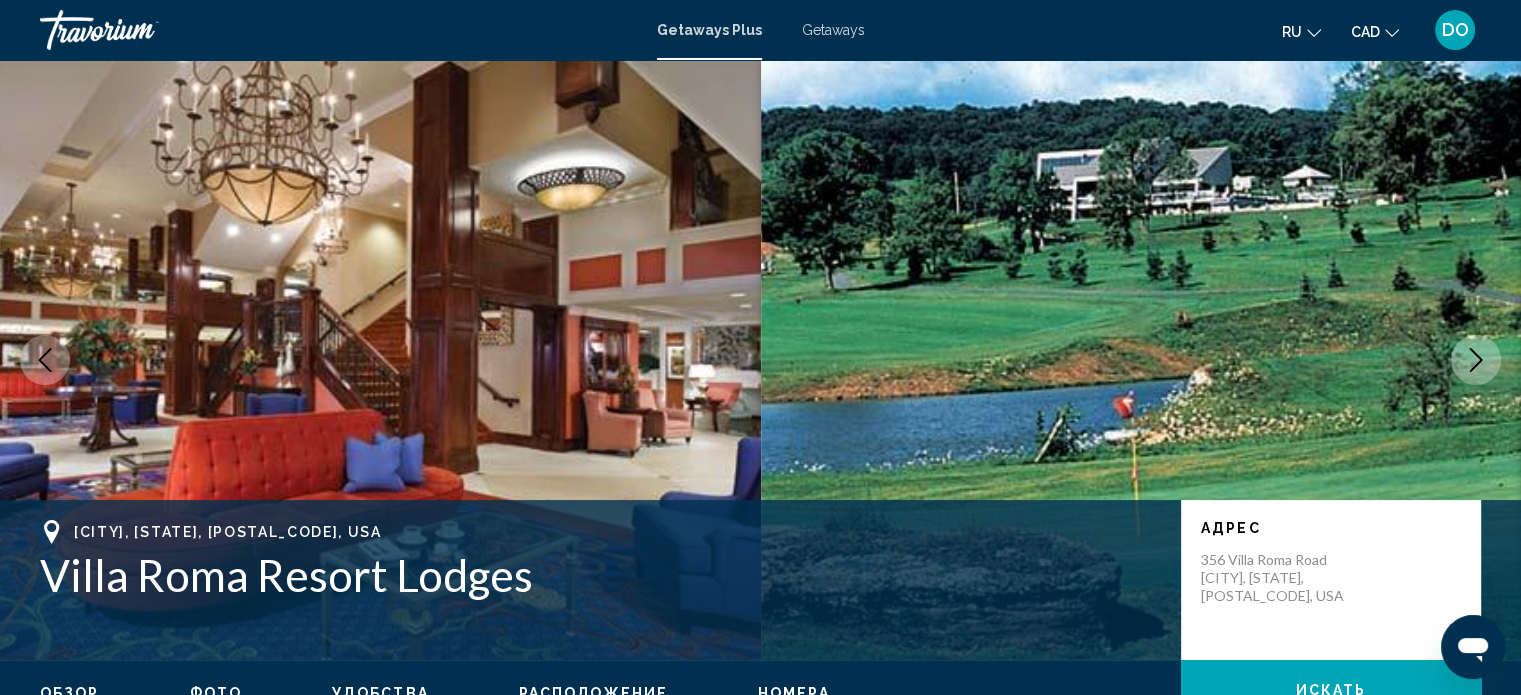 click on "Getaways" at bounding box center (833, 30) 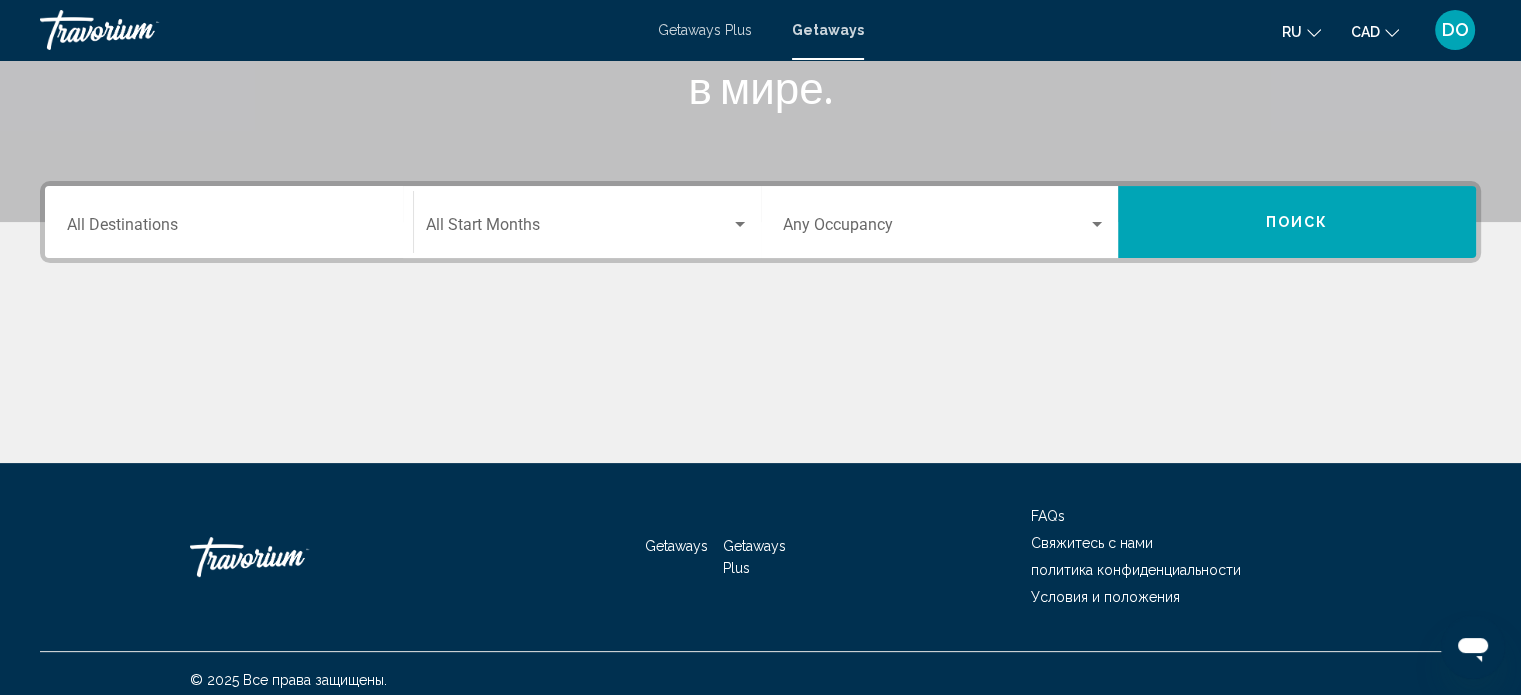 scroll, scrollTop: 390, scrollLeft: 0, axis: vertical 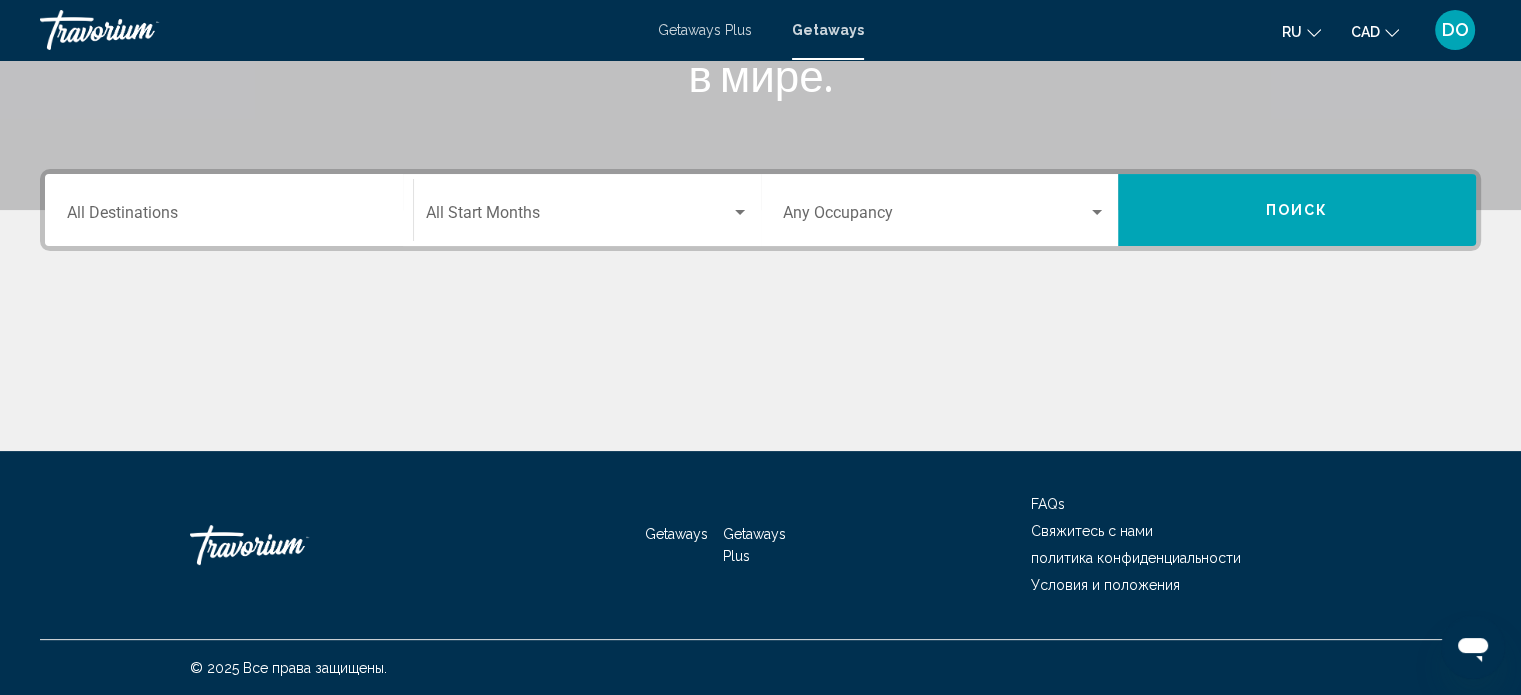 click on "Destination All Destinations" at bounding box center (229, 210) 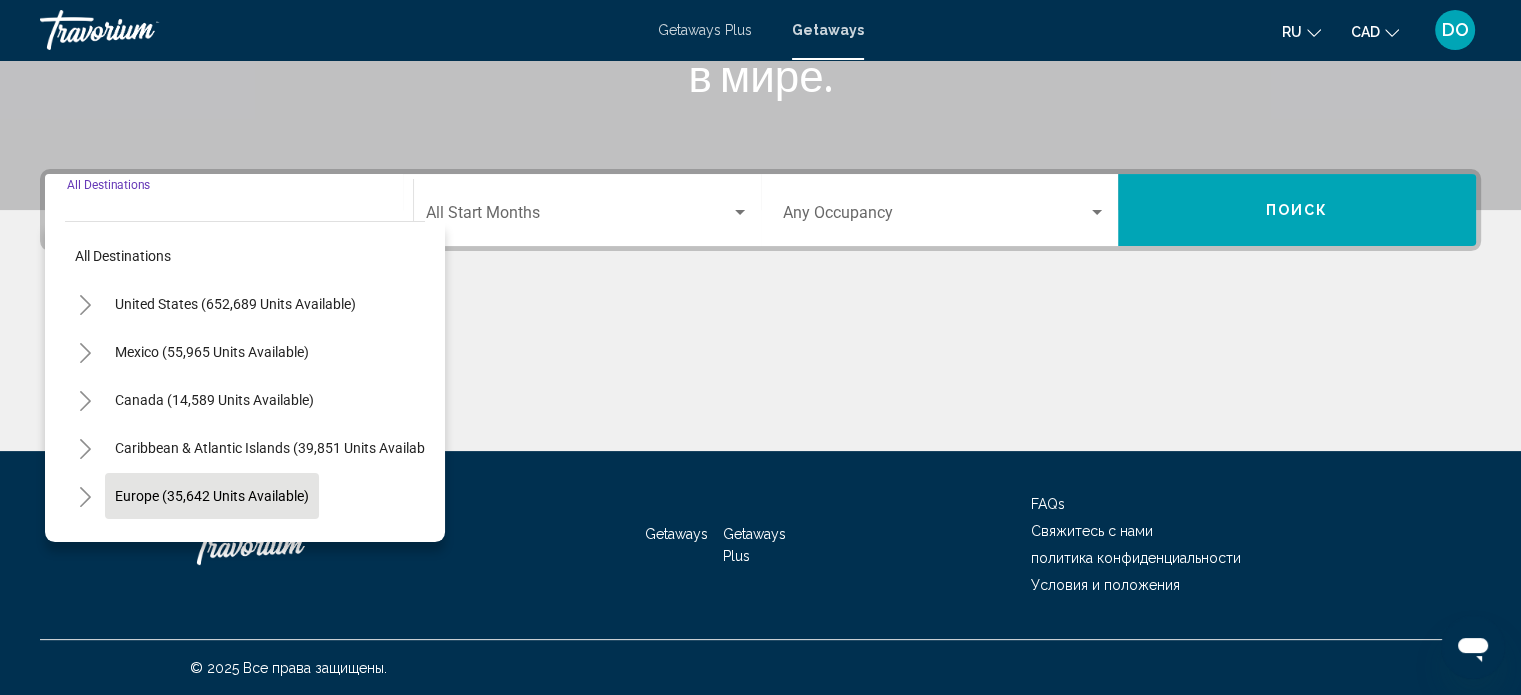 scroll, scrollTop: 0, scrollLeft: 0, axis: both 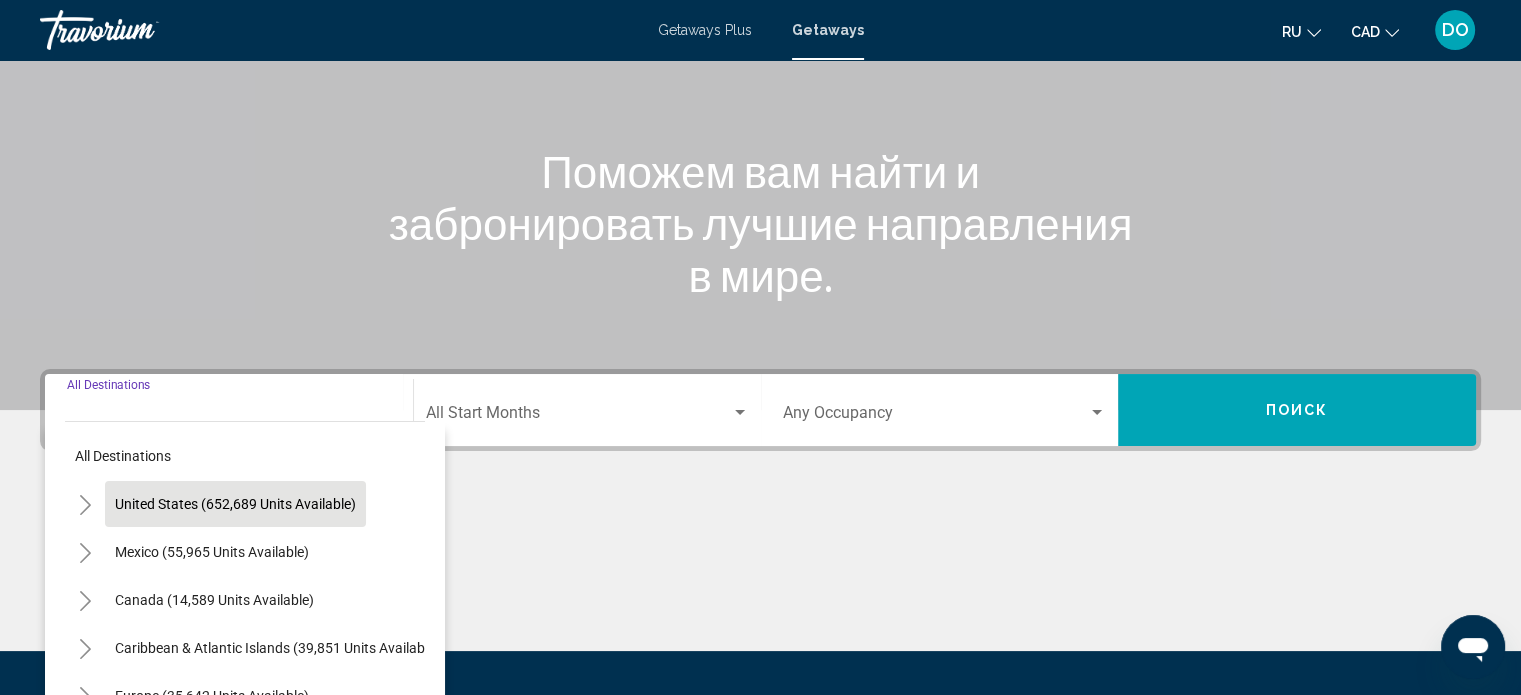 click on "United States (652,689 units available)" at bounding box center (212, 552) 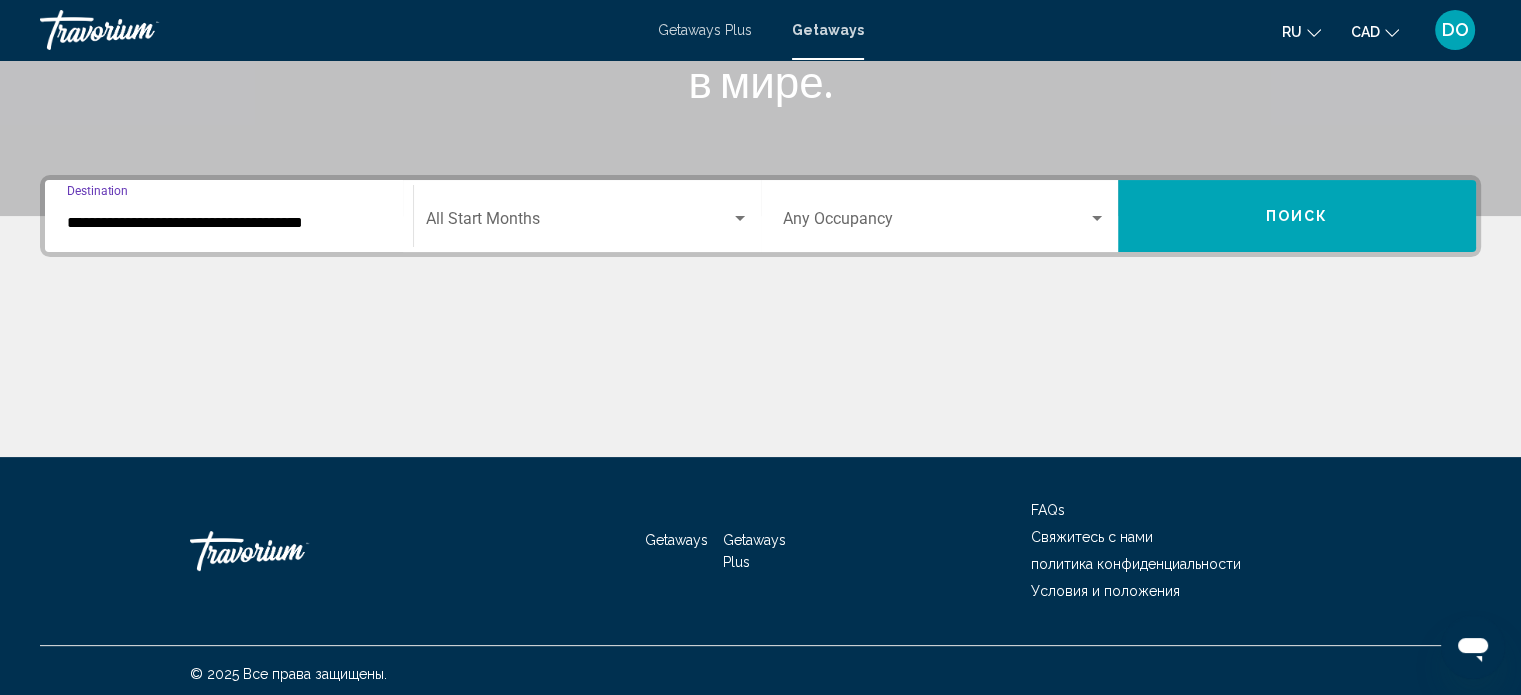 scroll, scrollTop: 390, scrollLeft: 0, axis: vertical 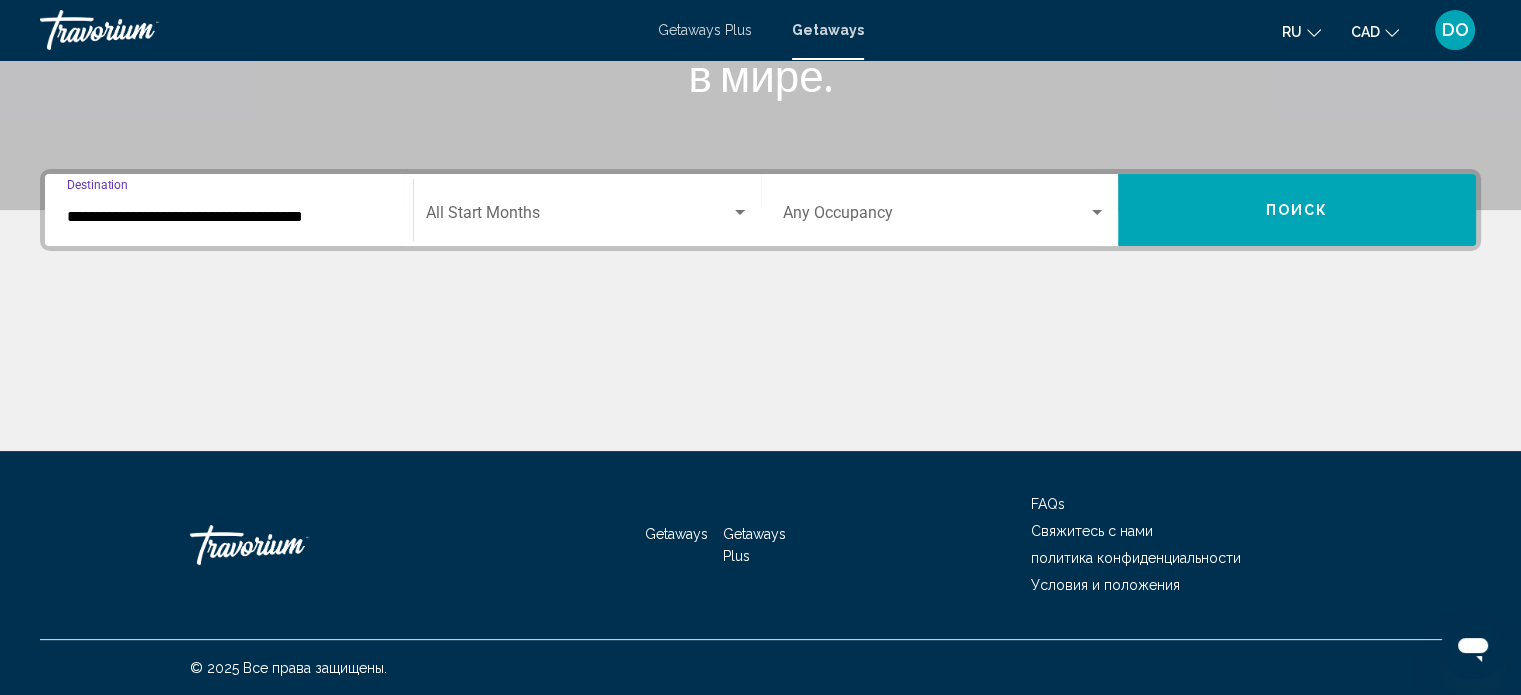 click at bounding box center (740, 213) 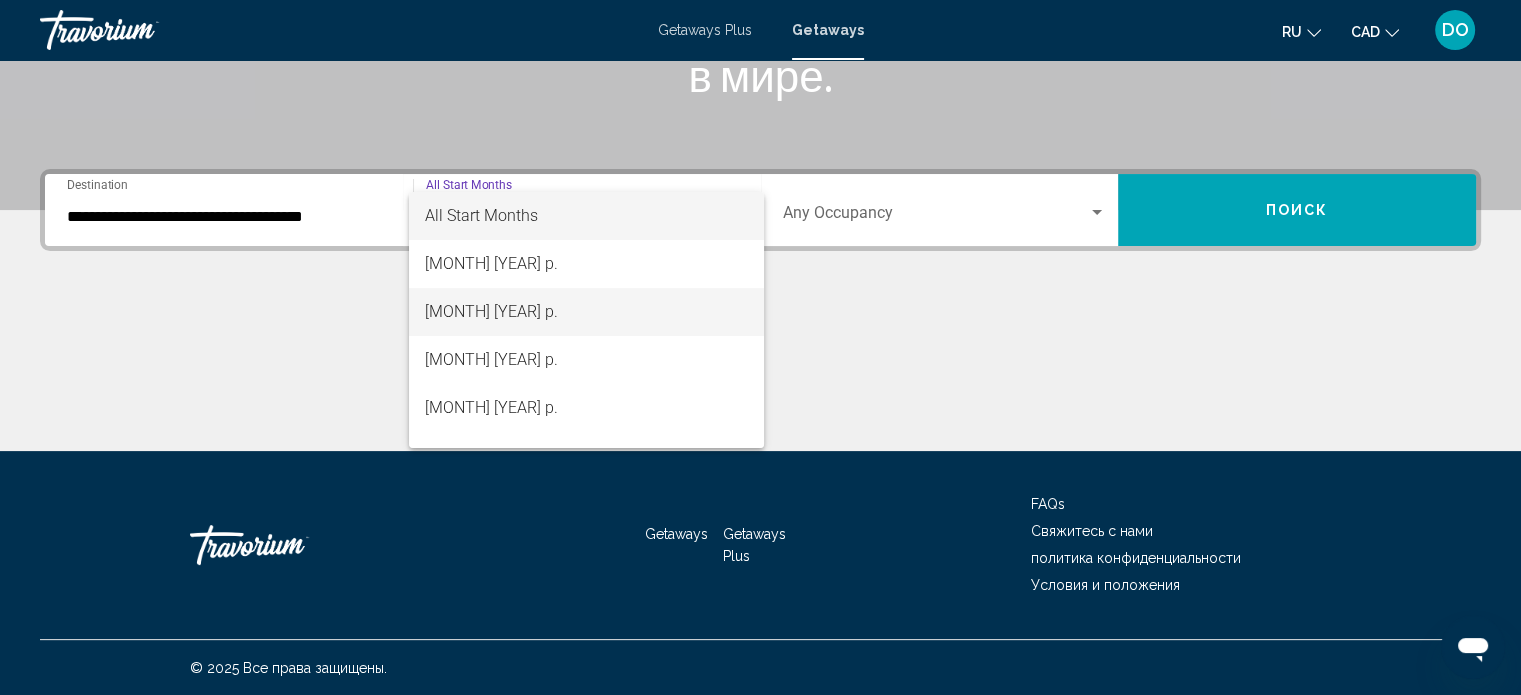 click on "вересень 2025 р." at bounding box center [586, 312] 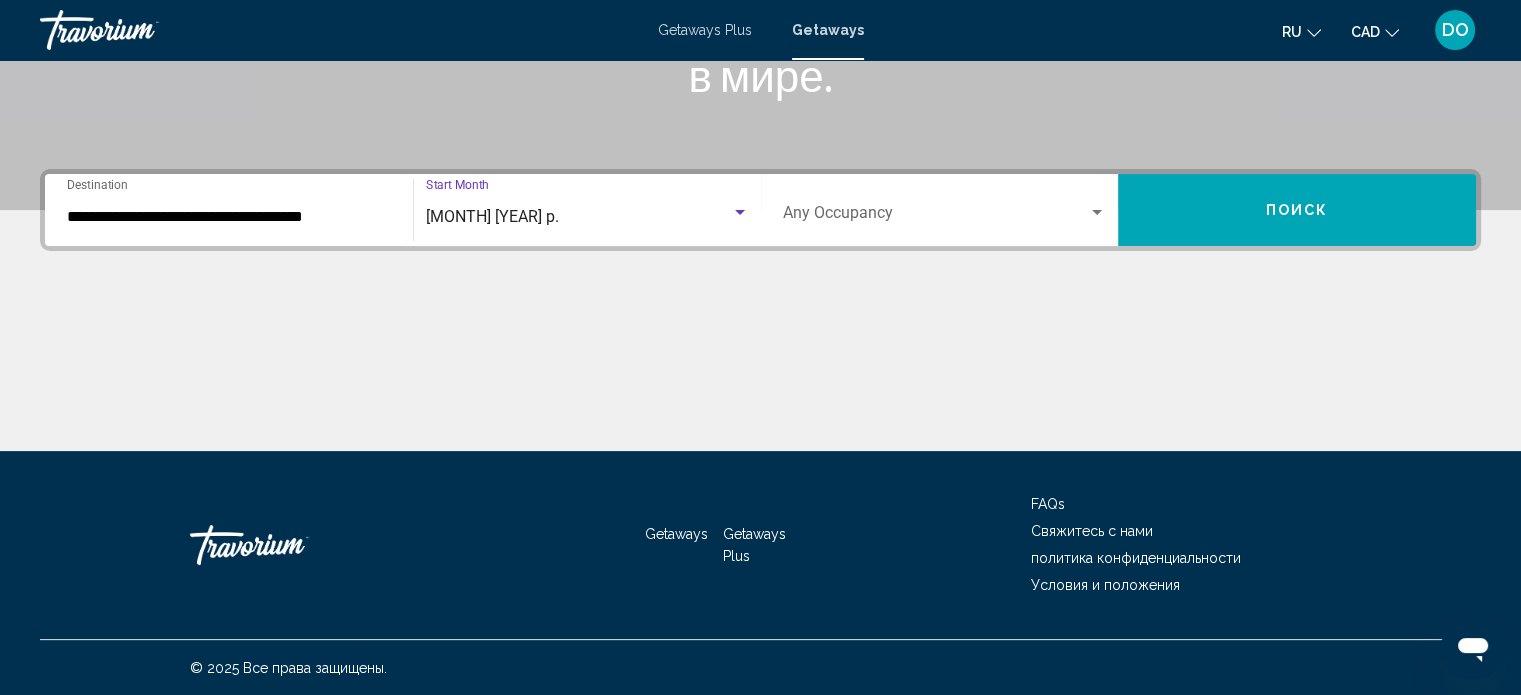 click at bounding box center (1097, 213) 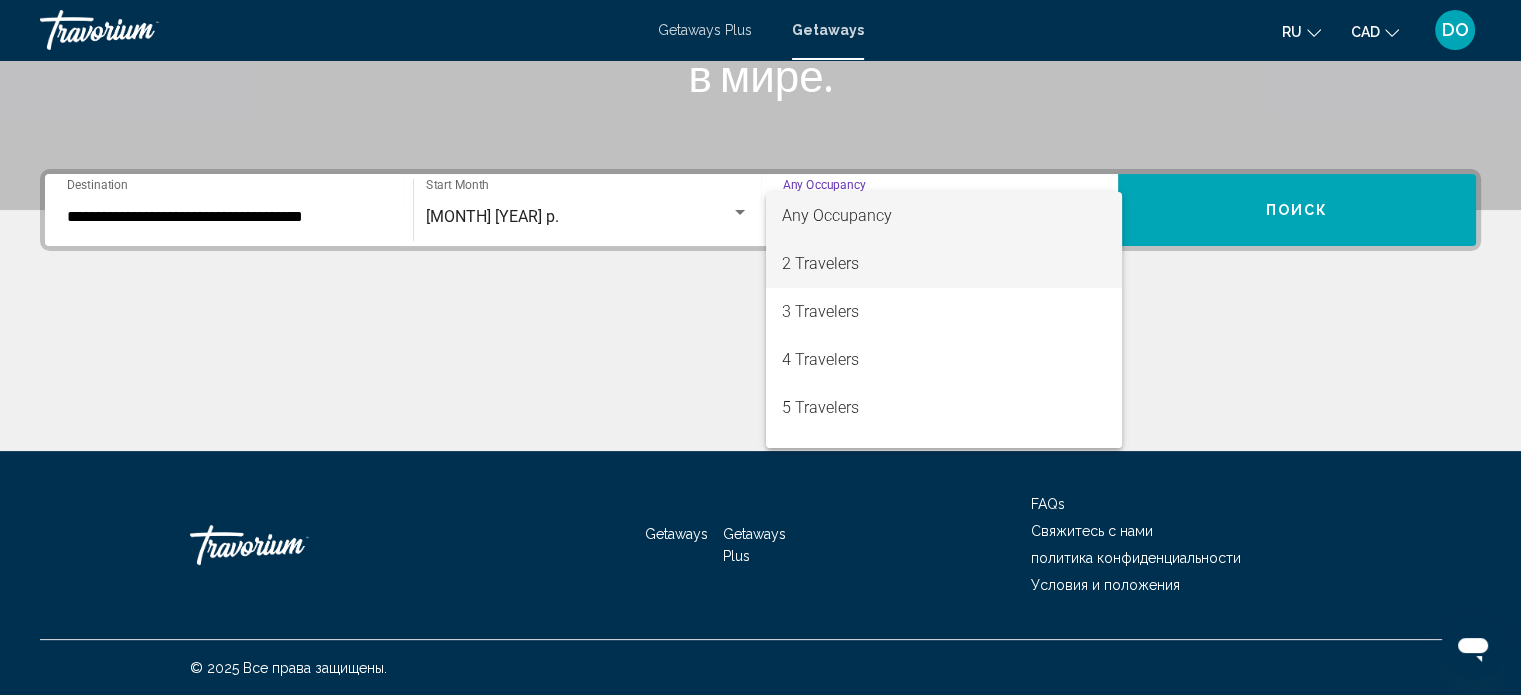 click on "2 Travelers" at bounding box center (944, 264) 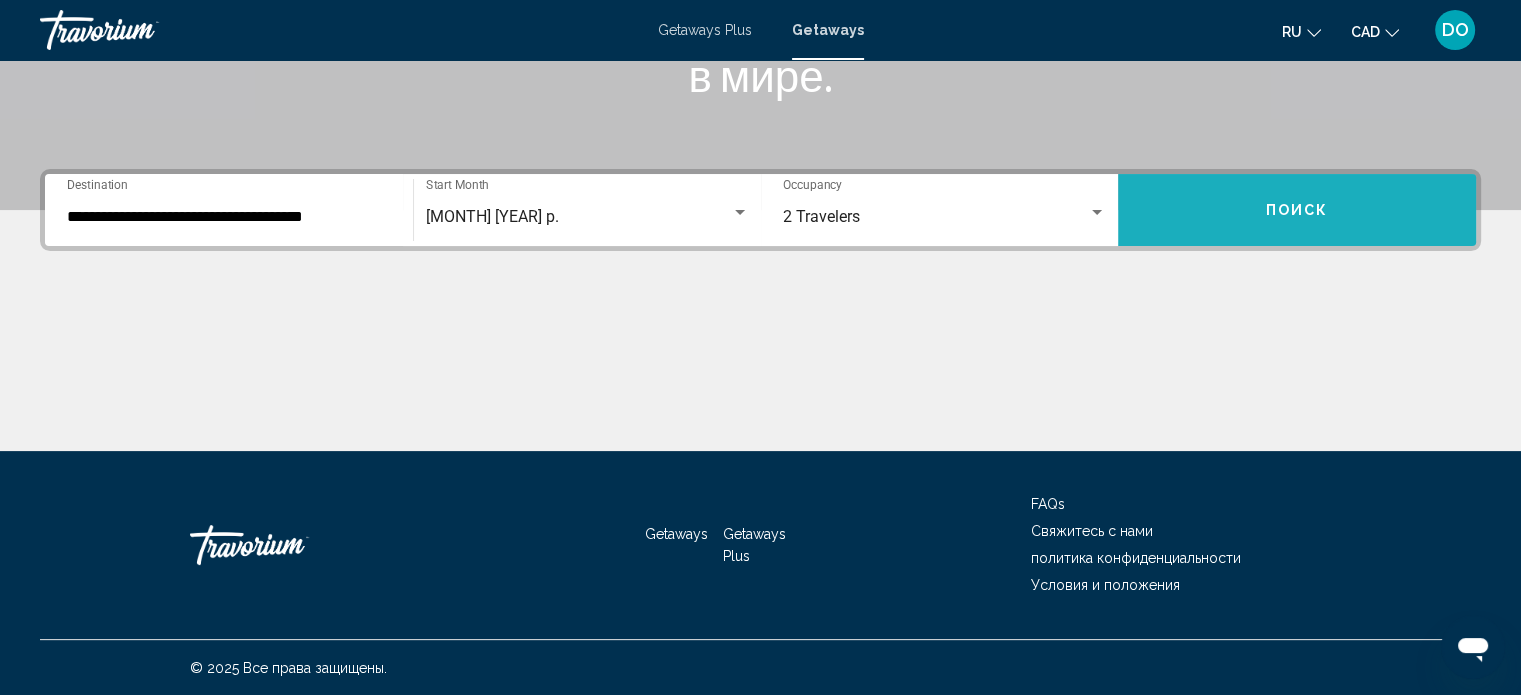click on "Поиск" at bounding box center (1297, 210) 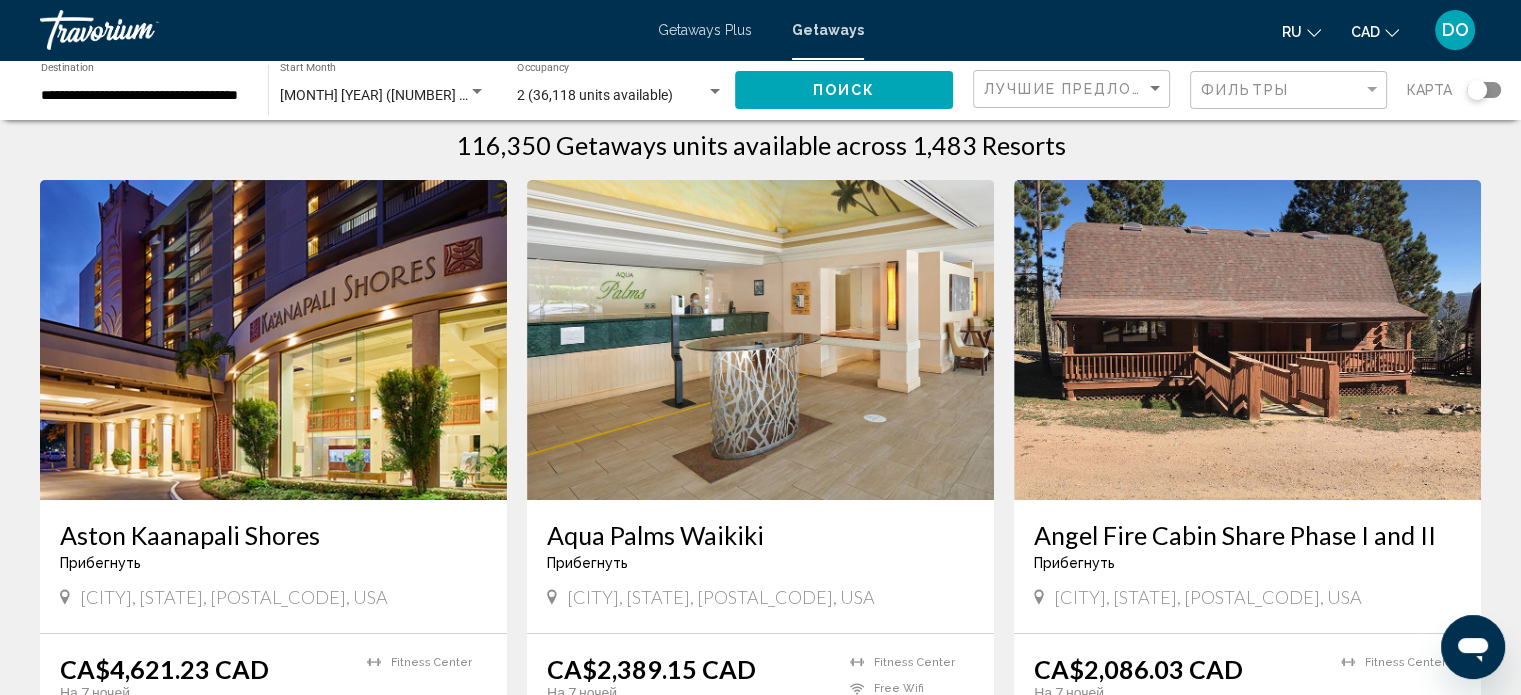 scroll, scrollTop: 0, scrollLeft: 0, axis: both 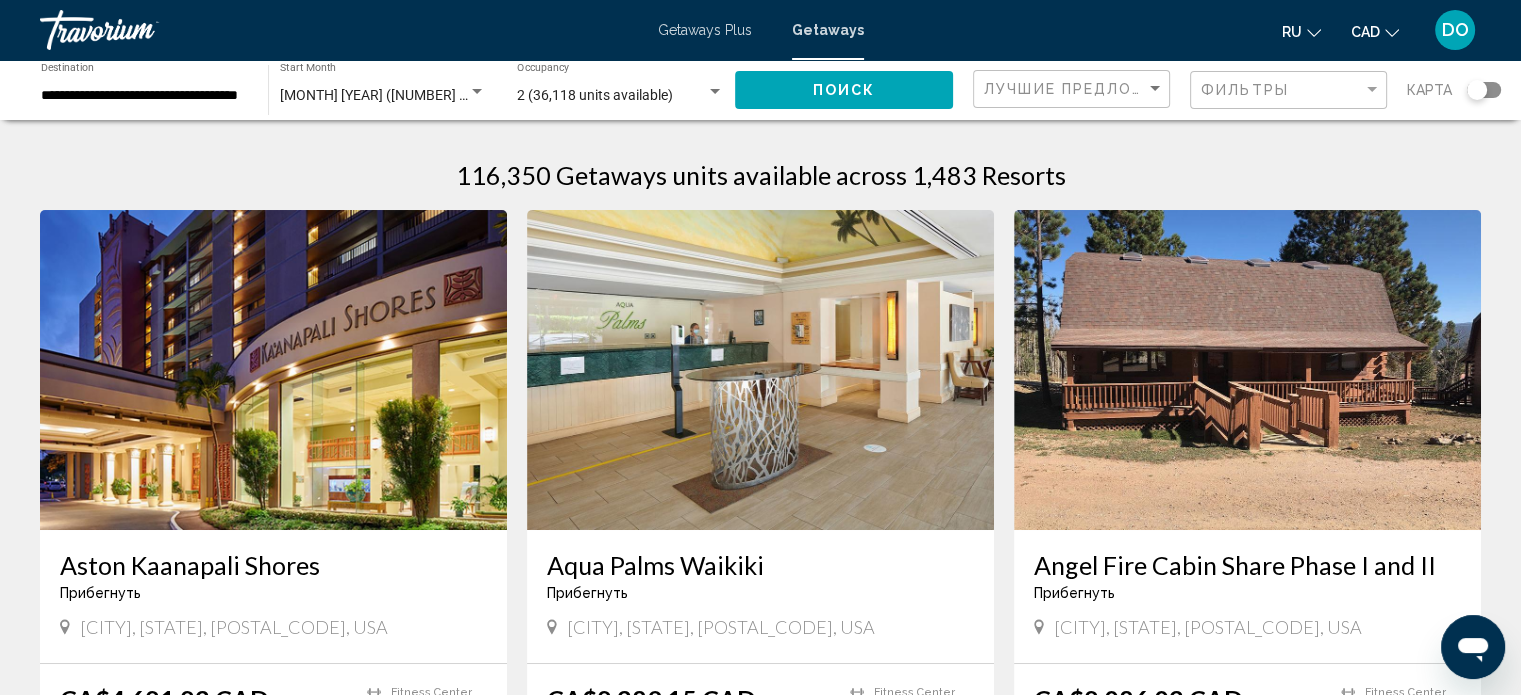 click on "**********" at bounding box center (144, 96) 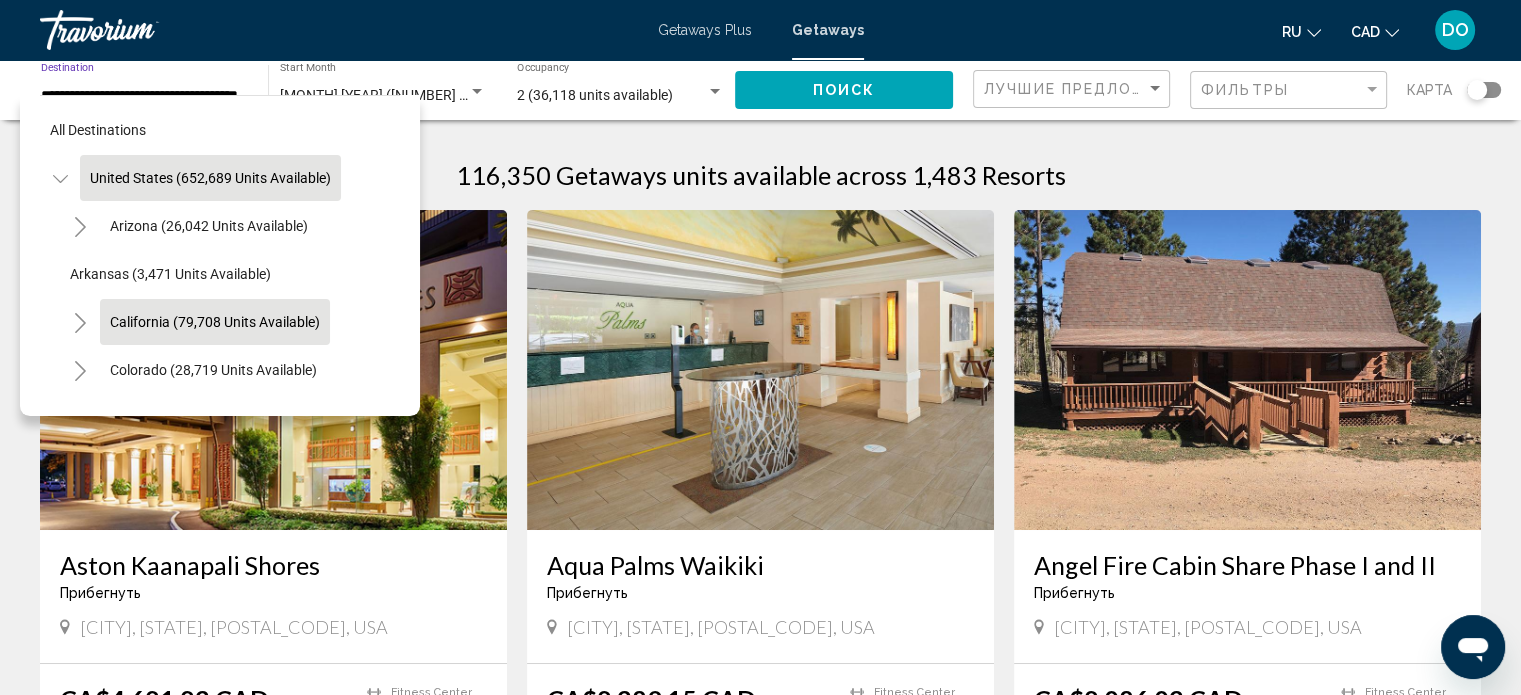 click on "California (79,708 units available)" 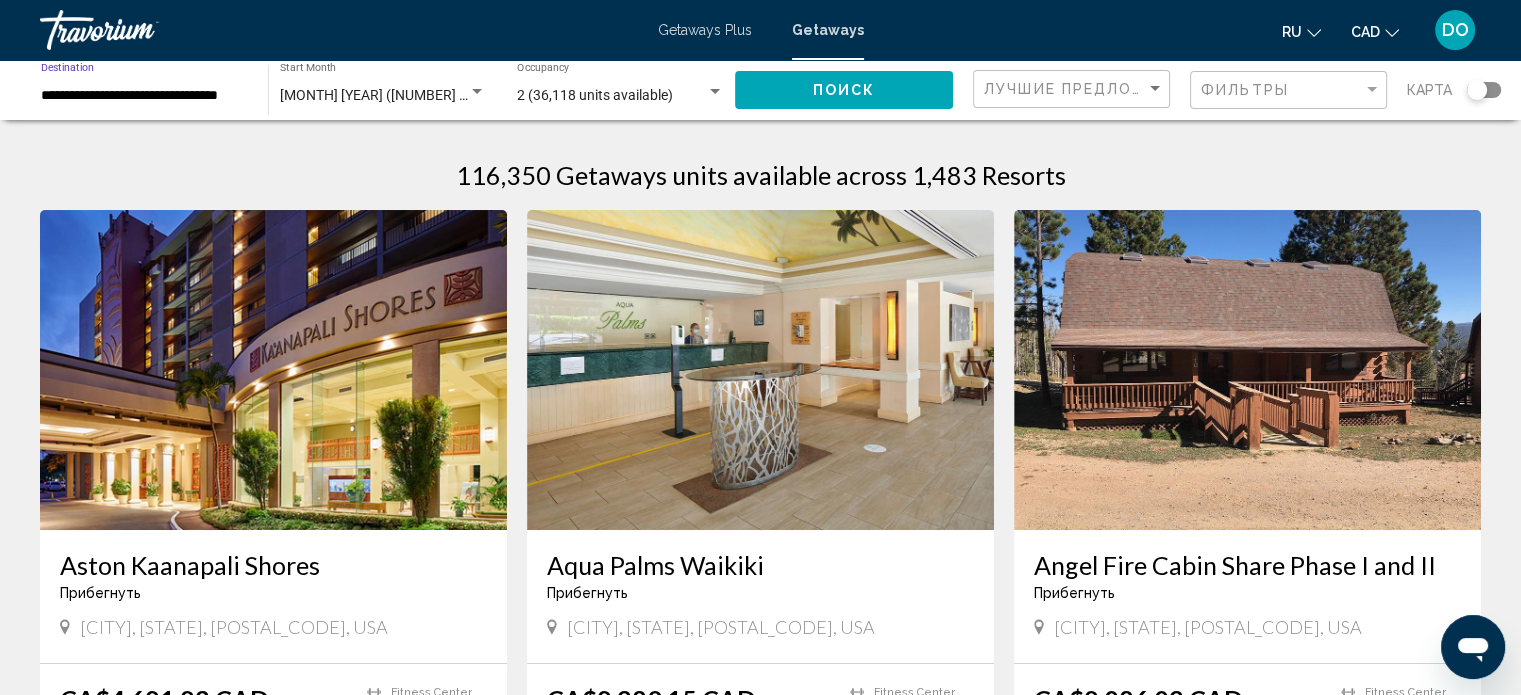 click on "Поиск" 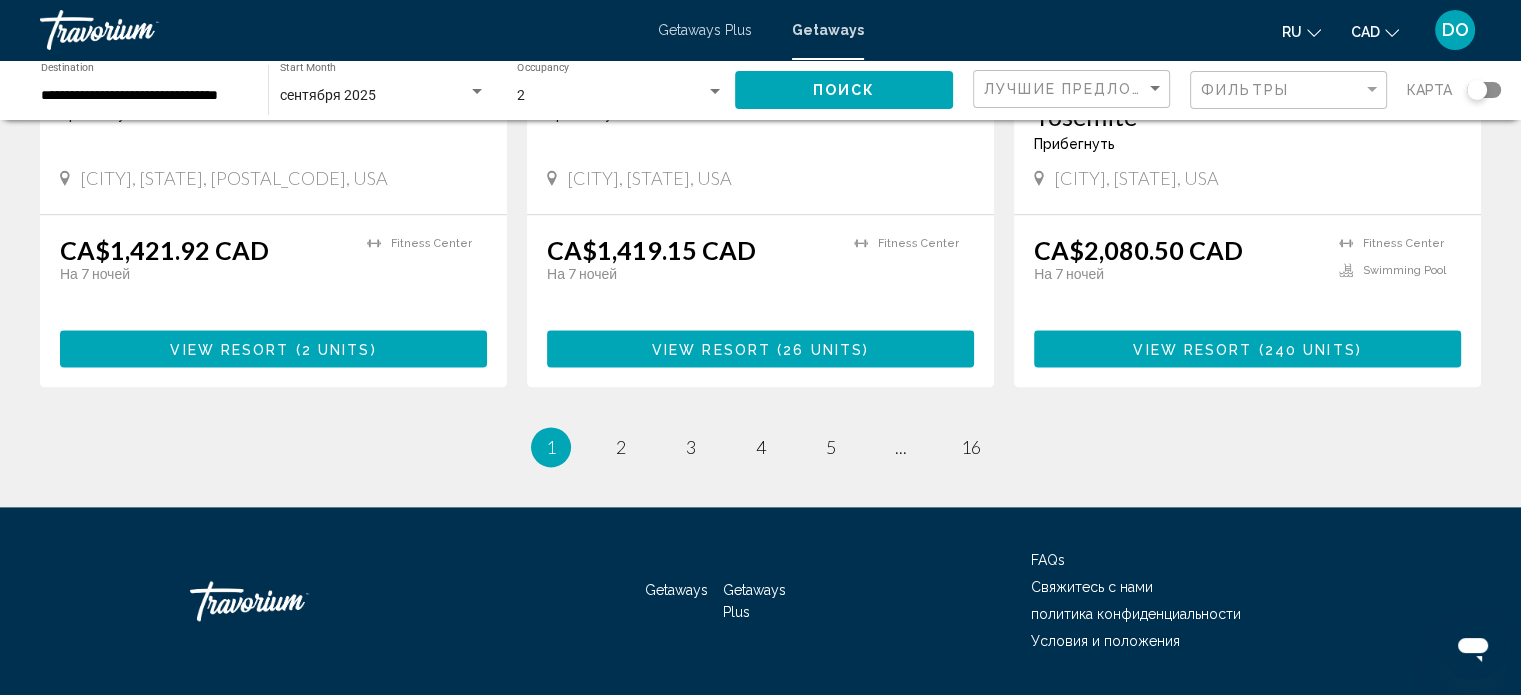 scroll, scrollTop: 2561, scrollLeft: 0, axis: vertical 